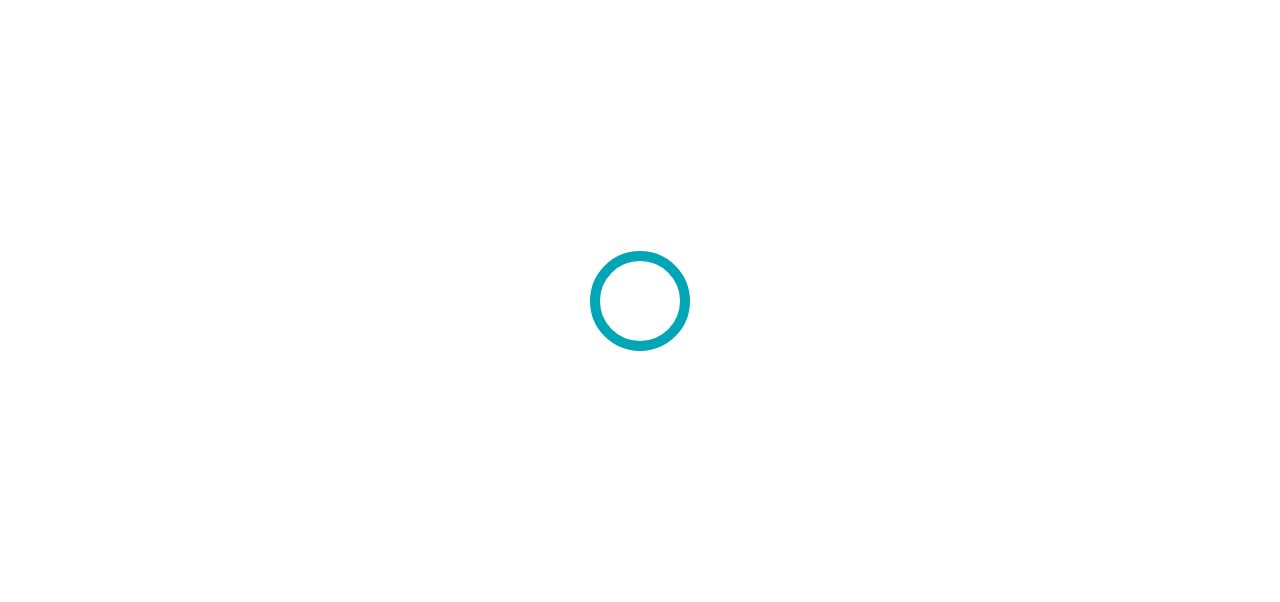 scroll, scrollTop: 0, scrollLeft: 0, axis: both 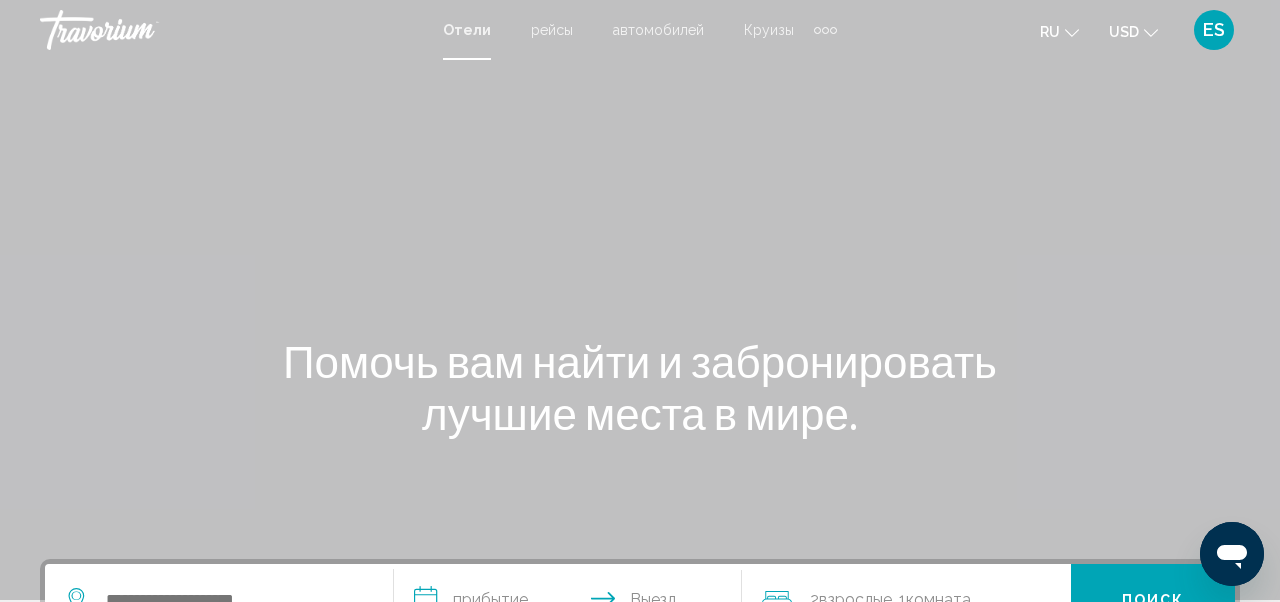 click on "USD
USD ($) MXN (Mex$) CAD (Can$) GBP (£) EUR (€) AUD (A$) NZD (NZ$) CNY (CN¥)" 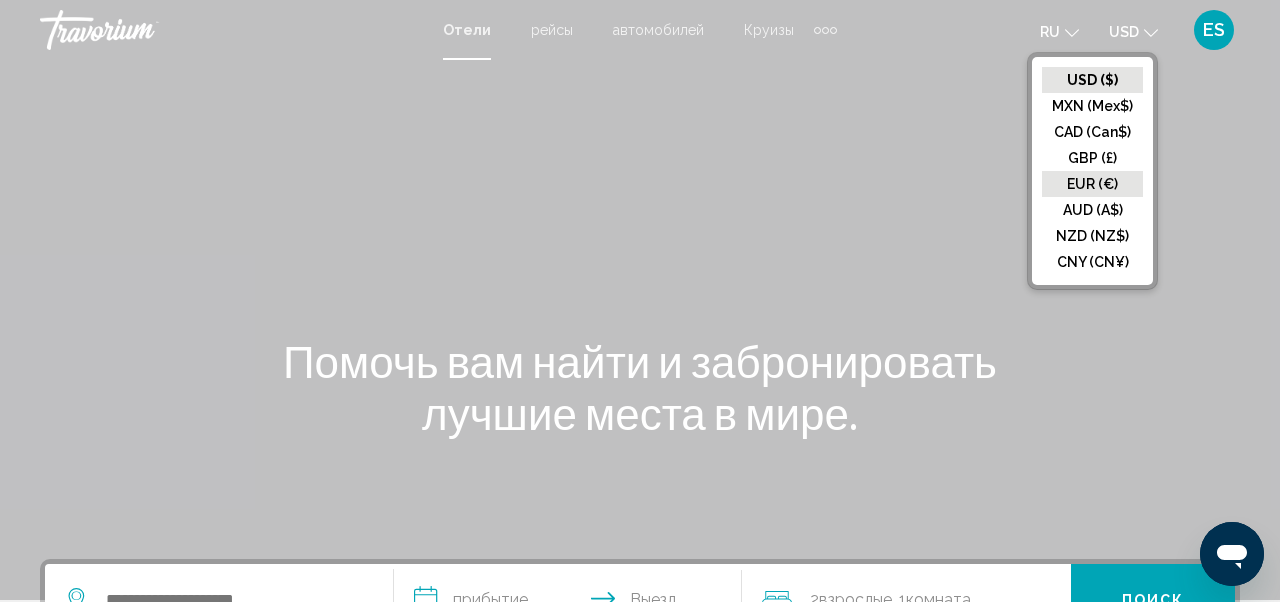 click on "EUR (€)" 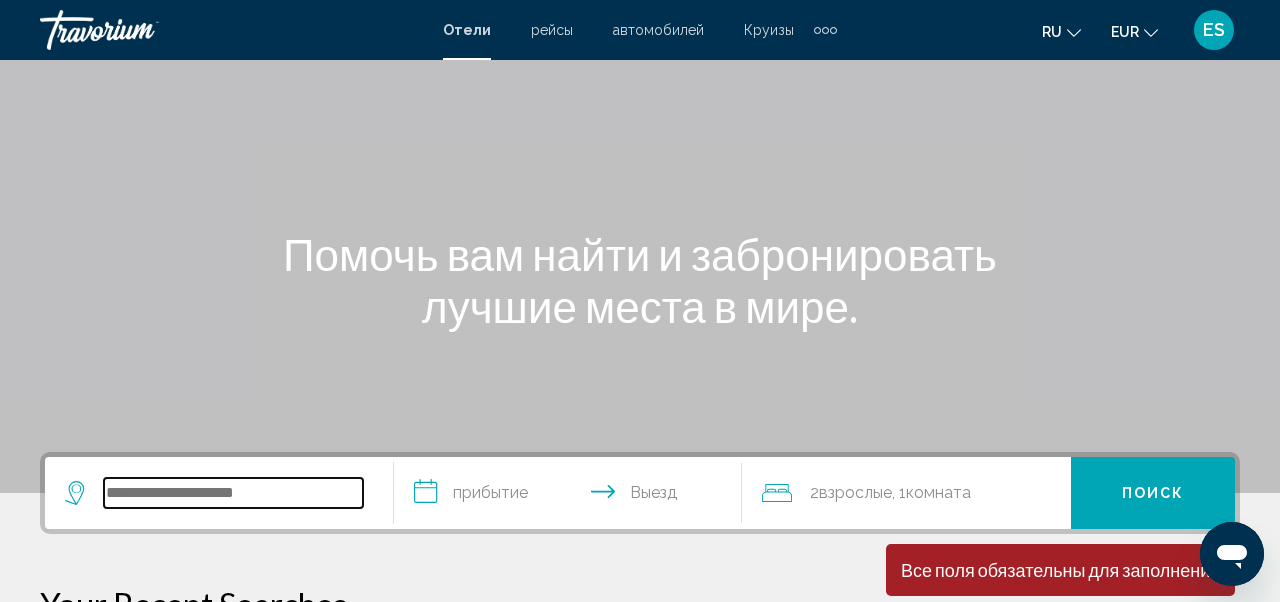 click at bounding box center [233, 493] 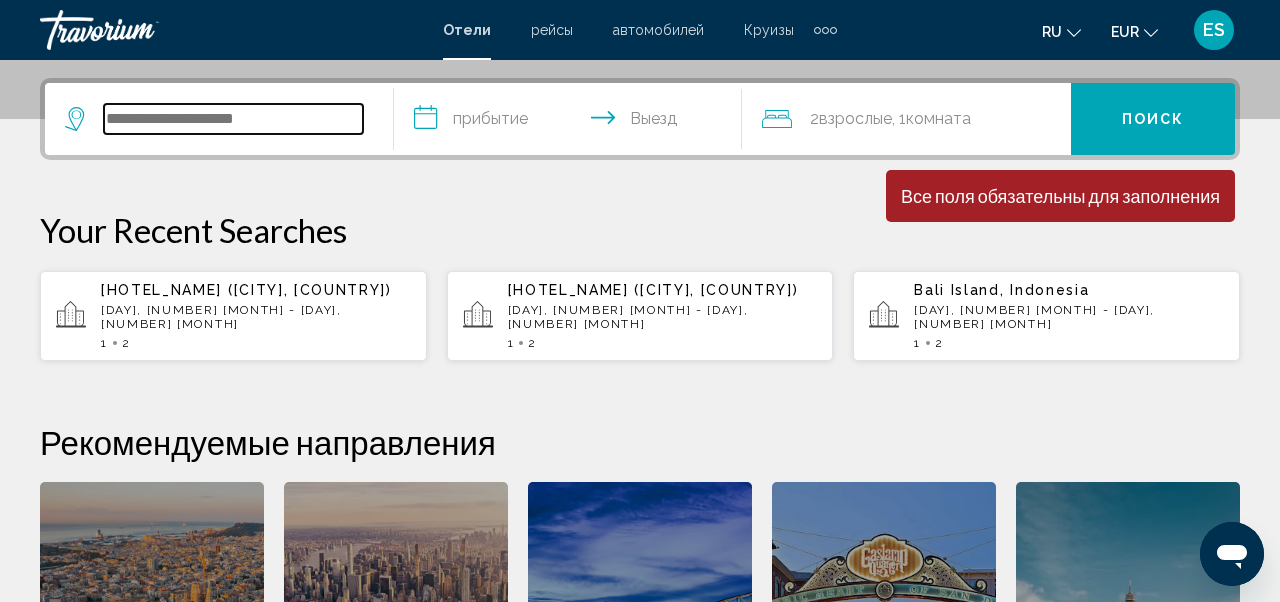 scroll, scrollTop: 494, scrollLeft: 0, axis: vertical 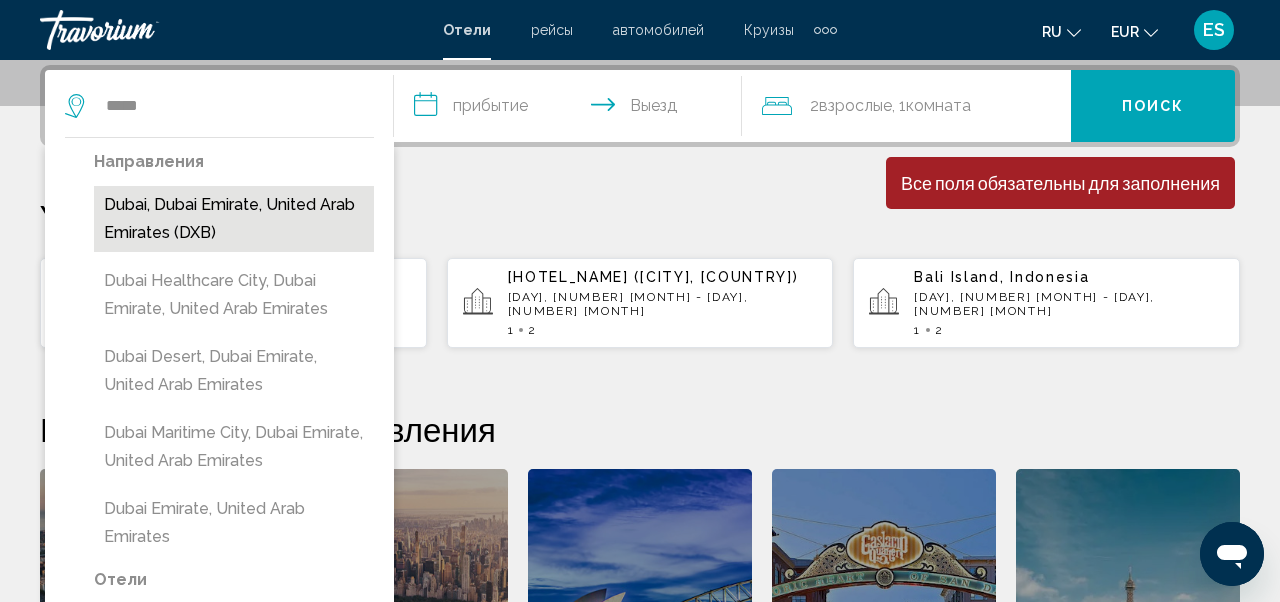 click on "Dubai, Dubai Emirate, United Arab Emirates (DXB)" at bounding box center (234, 219) 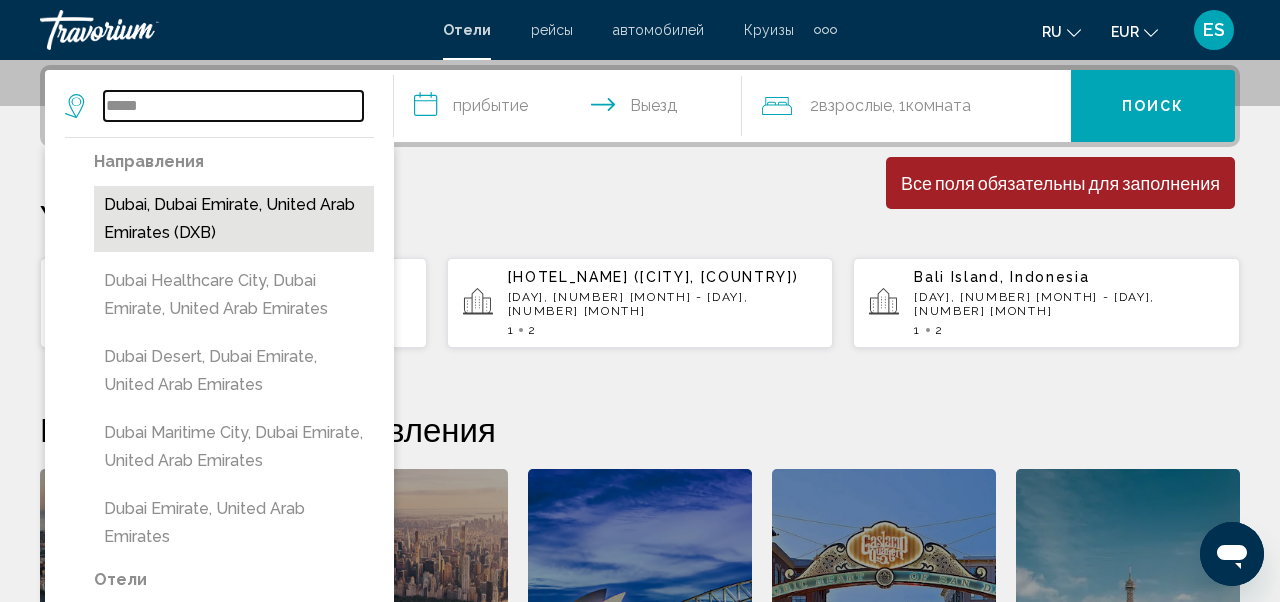type on "**********" 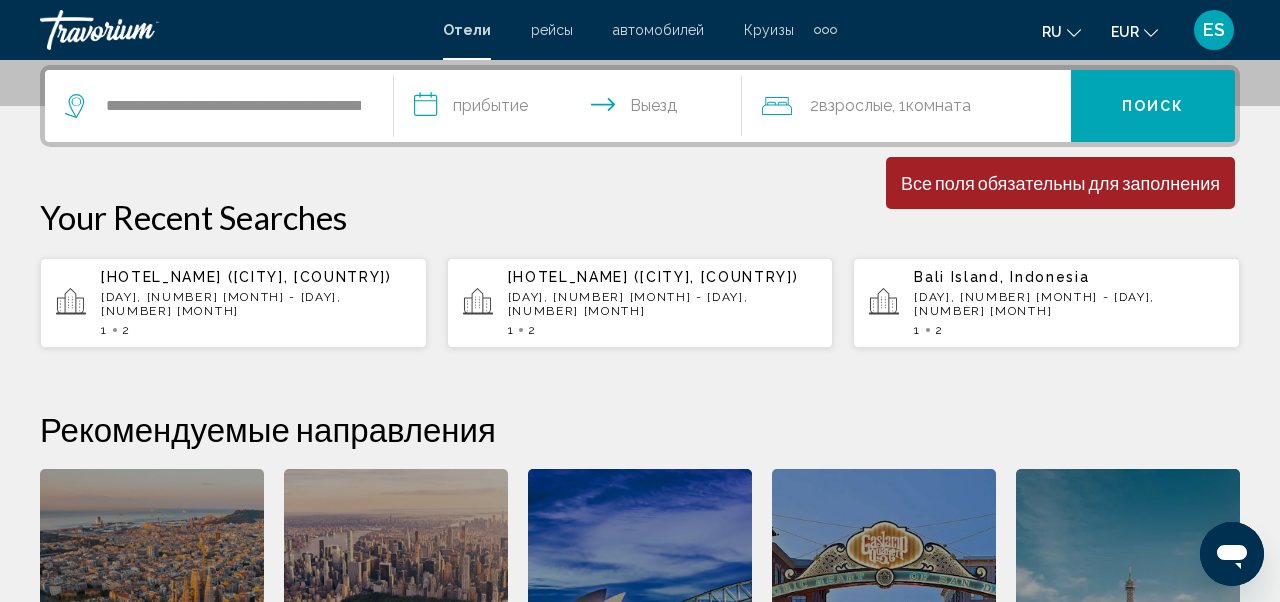 click on "**********" at bounding box center [572, 109] 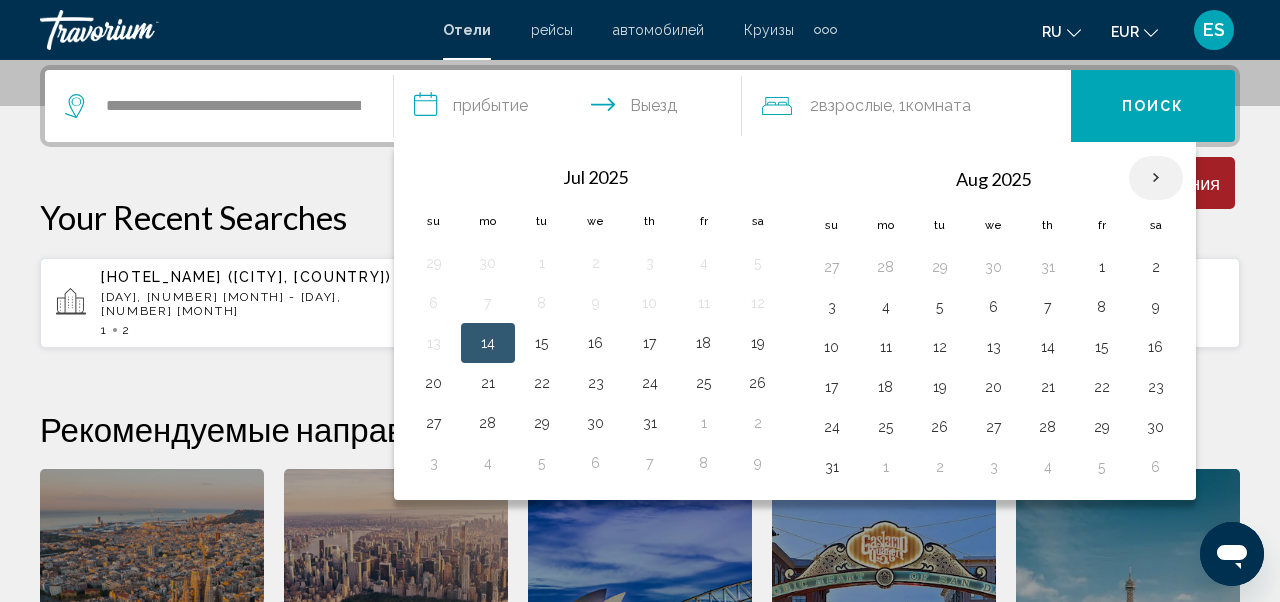 click at bounding box center (1156, 178) 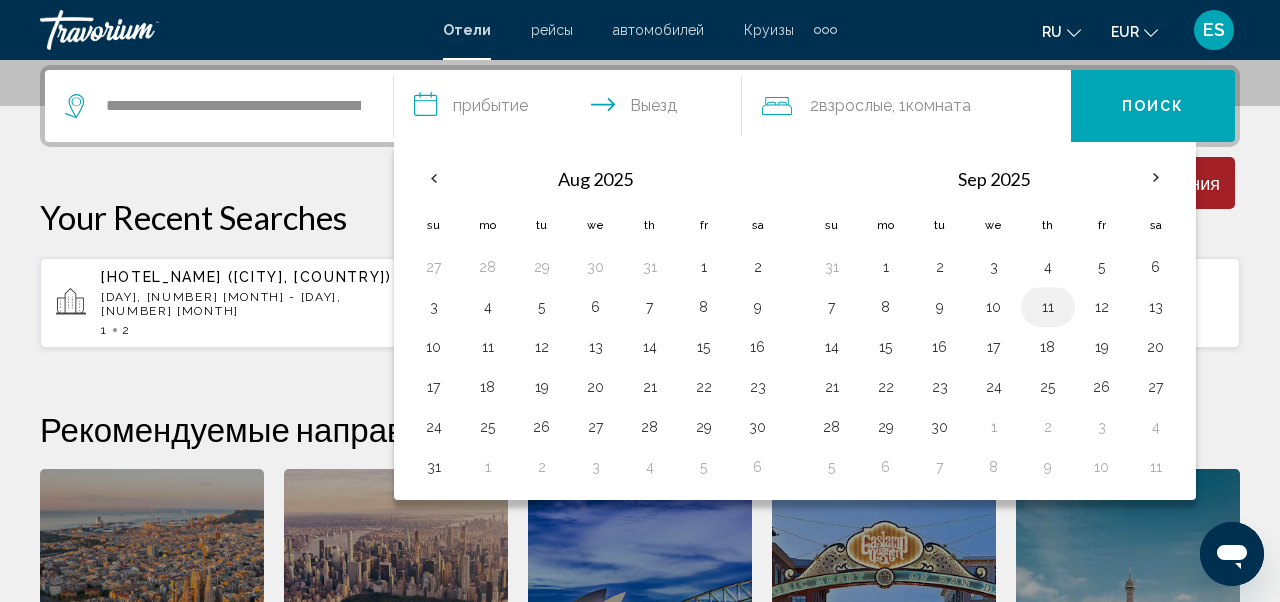 click on "11" at bounding box center (1048, 307) 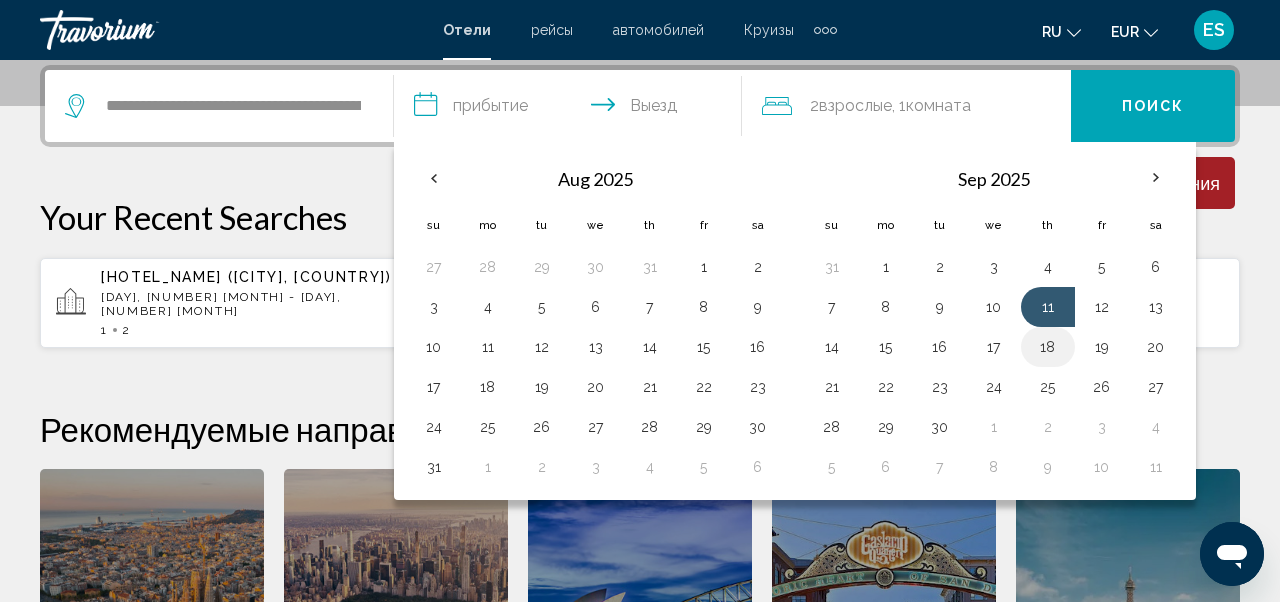 click on "18" at bounding box center (1048, 347) 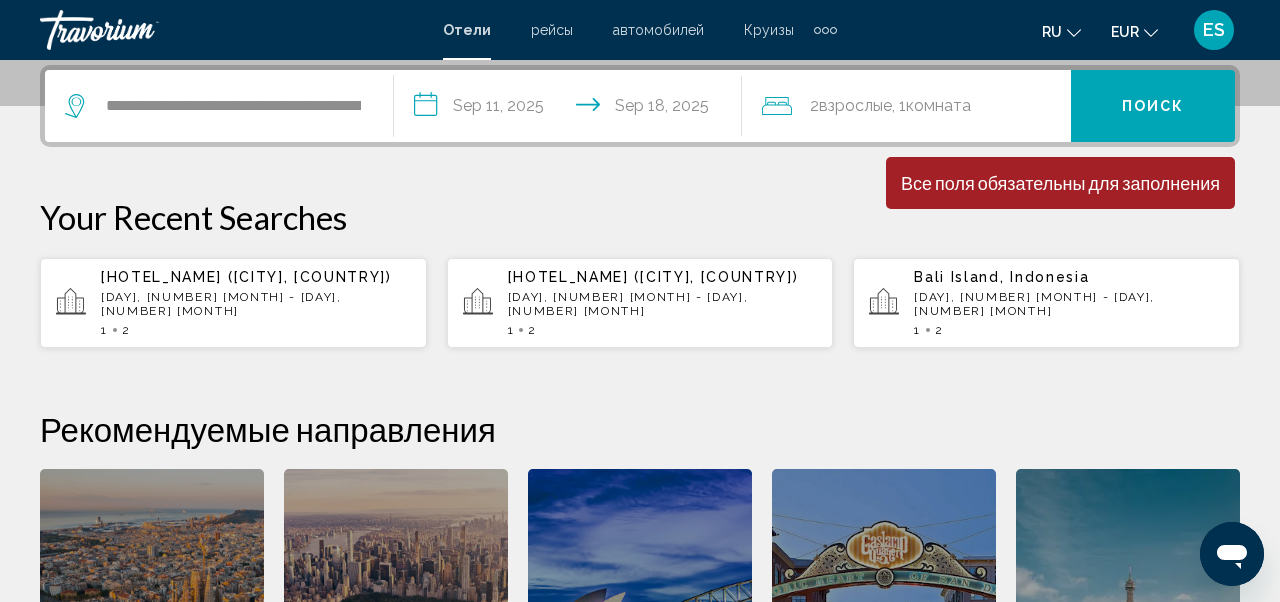 click on "Поиск" at bounding box center [1153, 106] 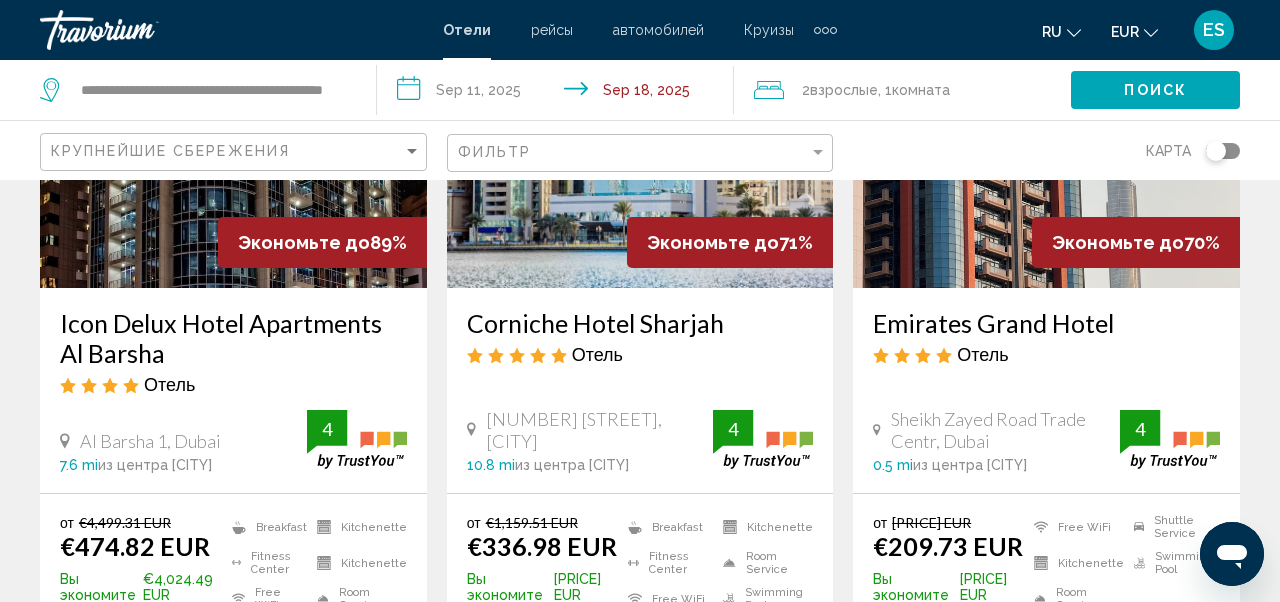 scroll, scrollTop: 312, scrollLeft: 0, axis: vertical 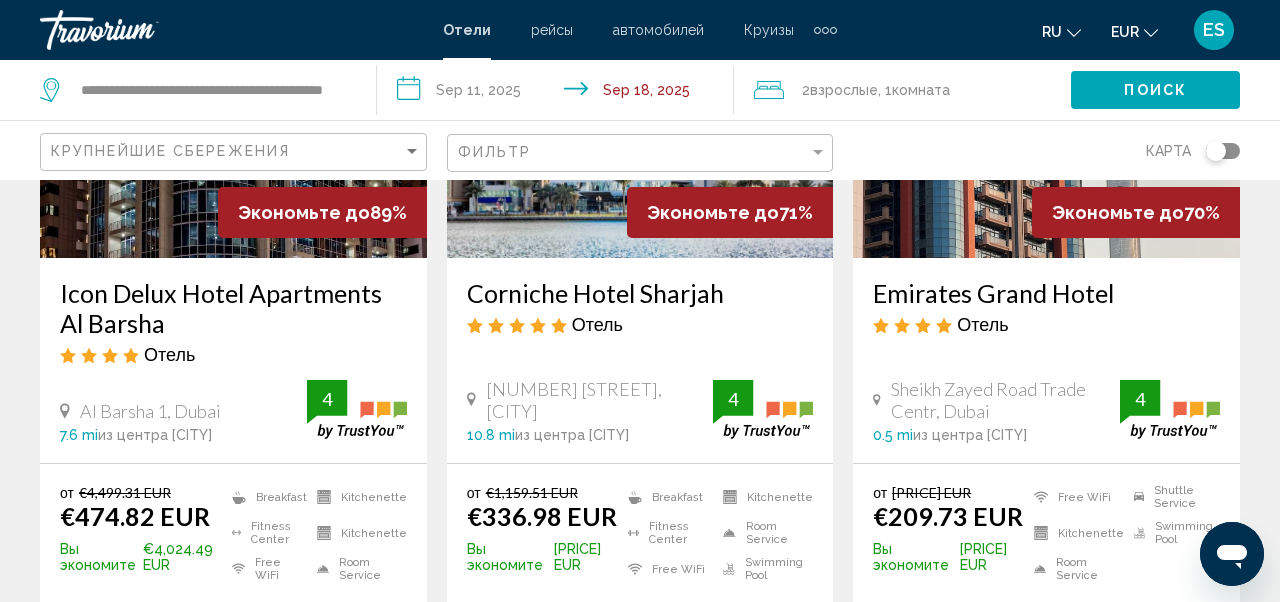 click on "Emirates Grand Hotel" at bounding box center (1046, 293) 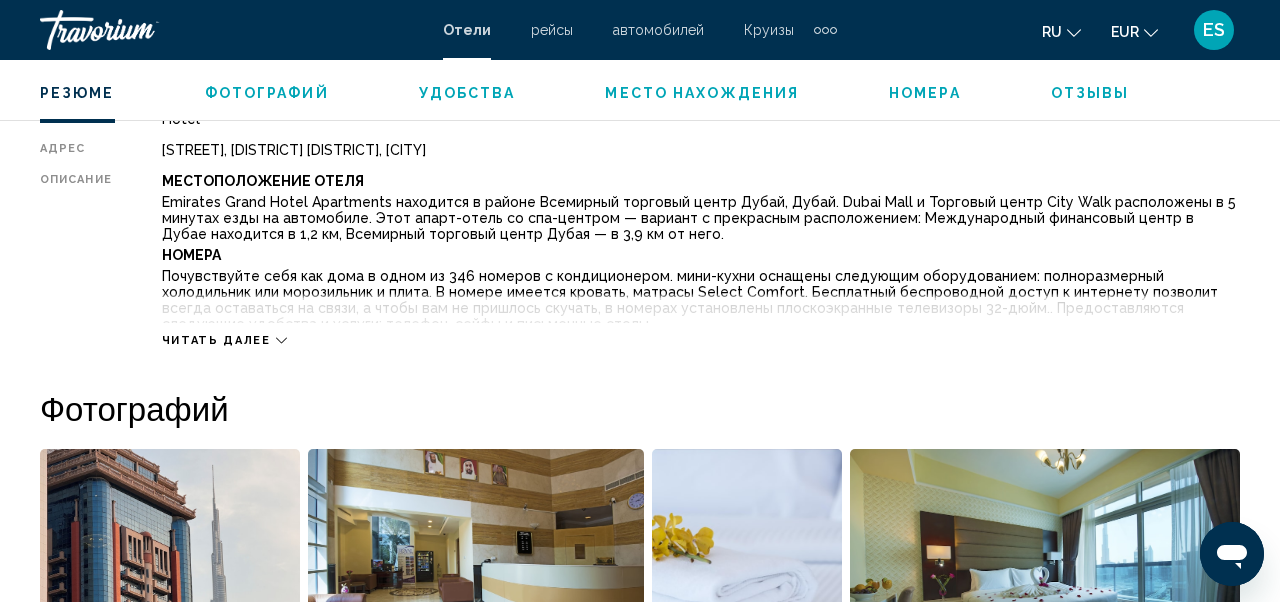 scroll, scrollTop: 1060, scrollLeft: 0, axis: vertical 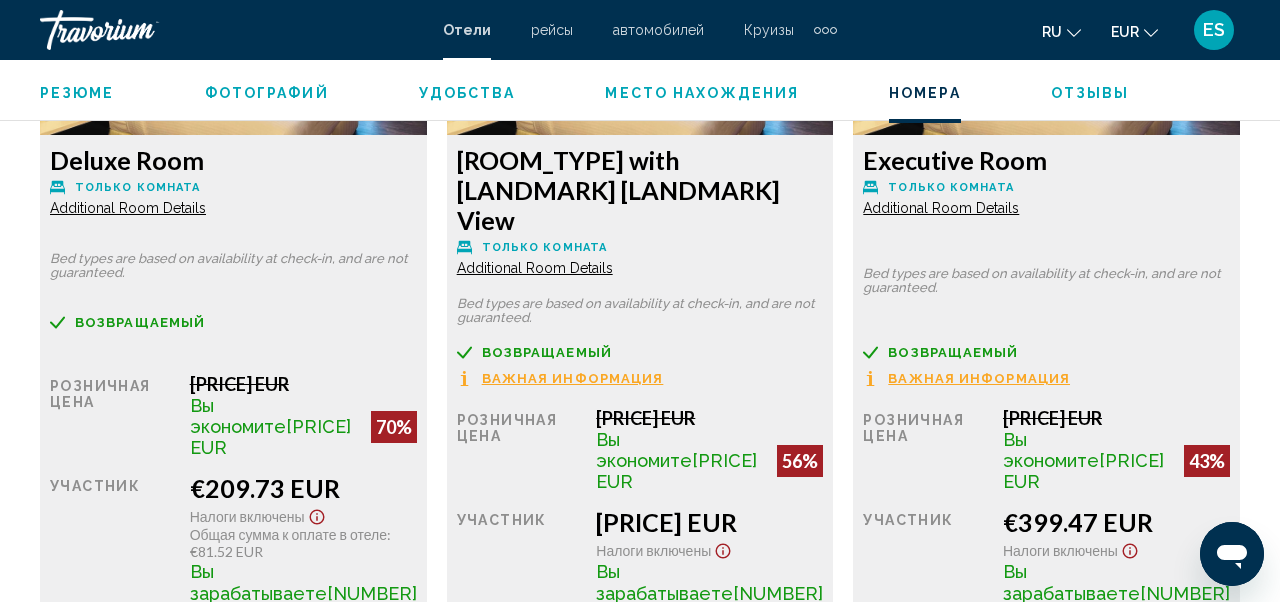 click on "More rates" at bounding box center (129, 659) 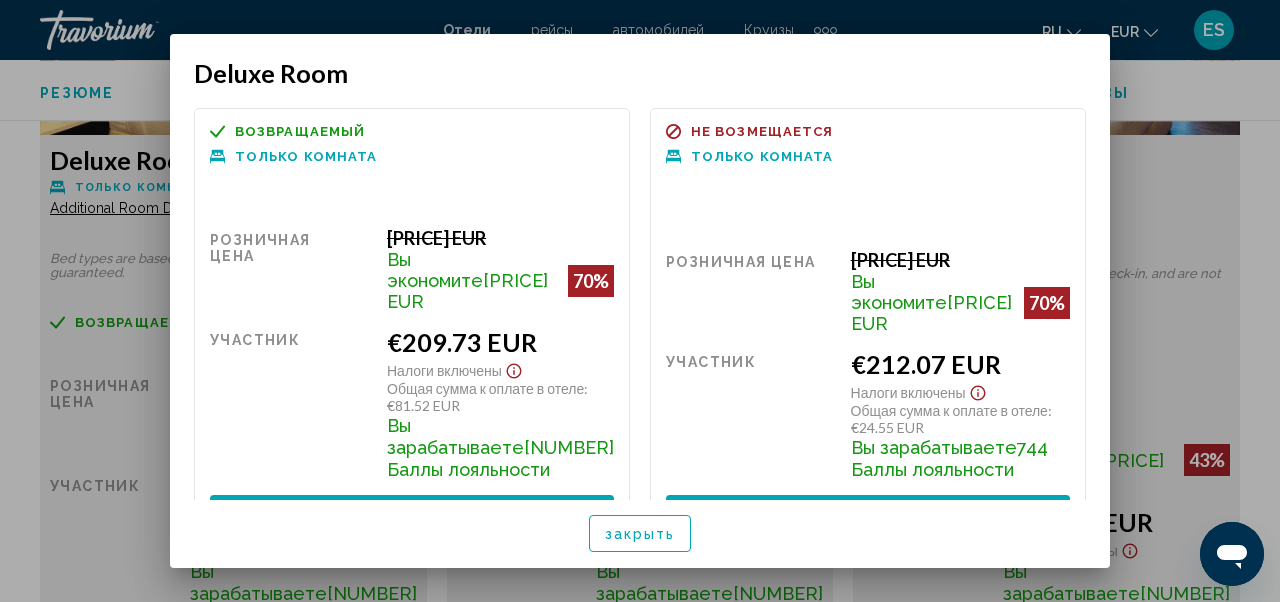 scroll, scrollTop: 0, scrollLeft: 0, axis: both 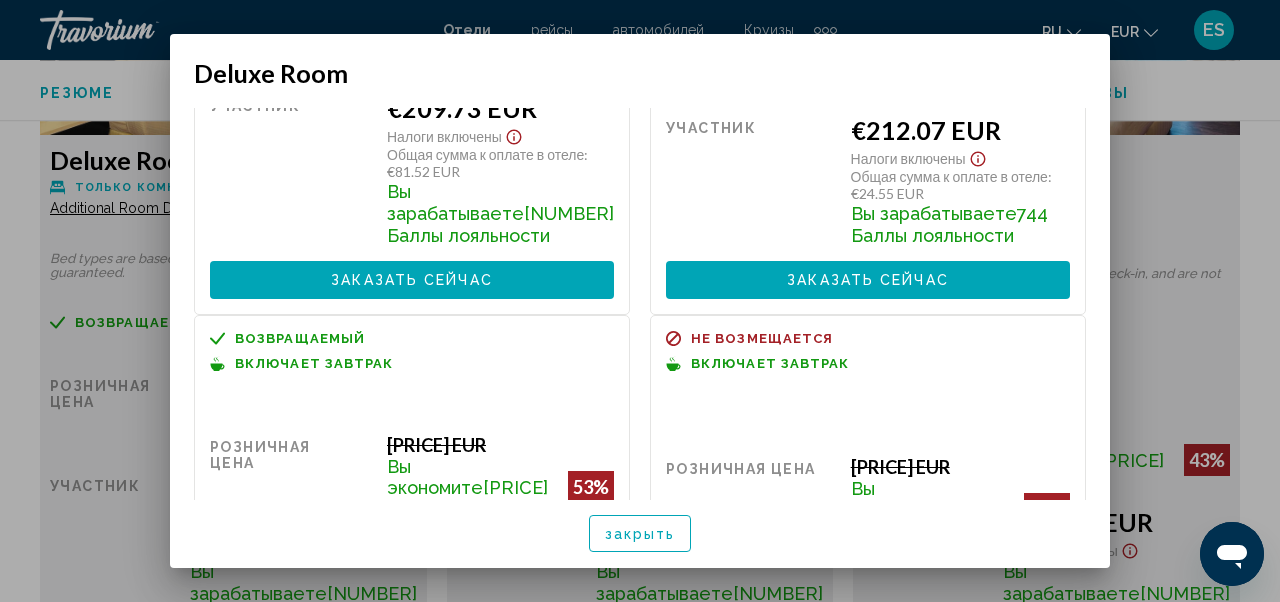 click on "закрыть" at bounding box center [640, 533] 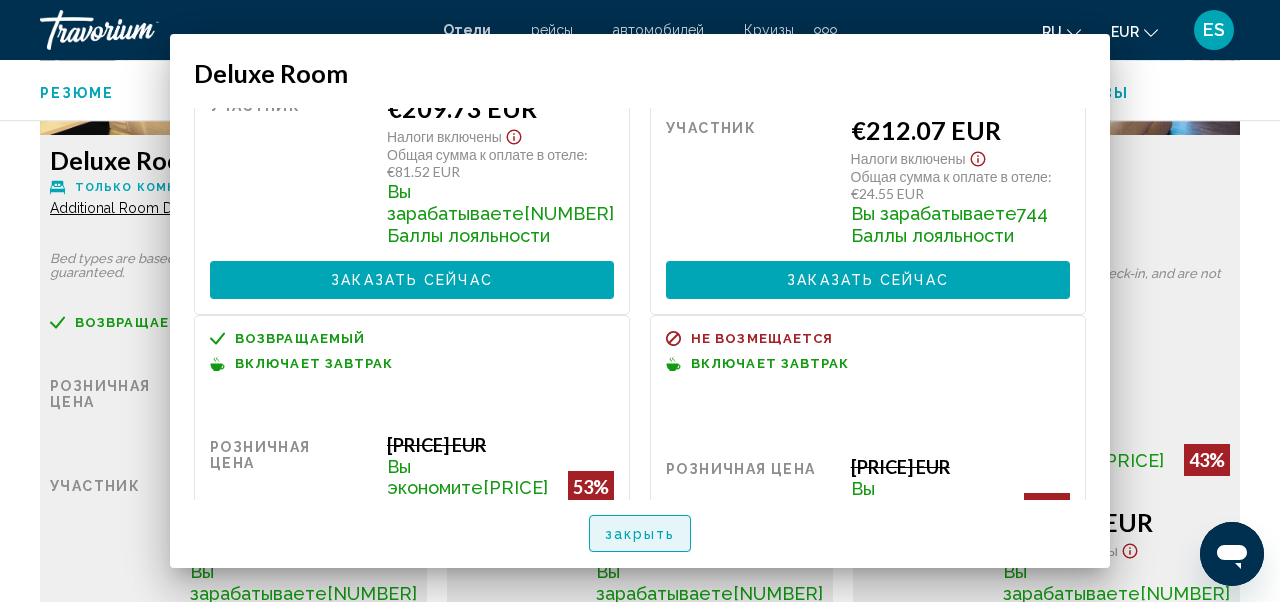 scroll, scrollTop: 3485, scrollLeft: 0, axis: vertical 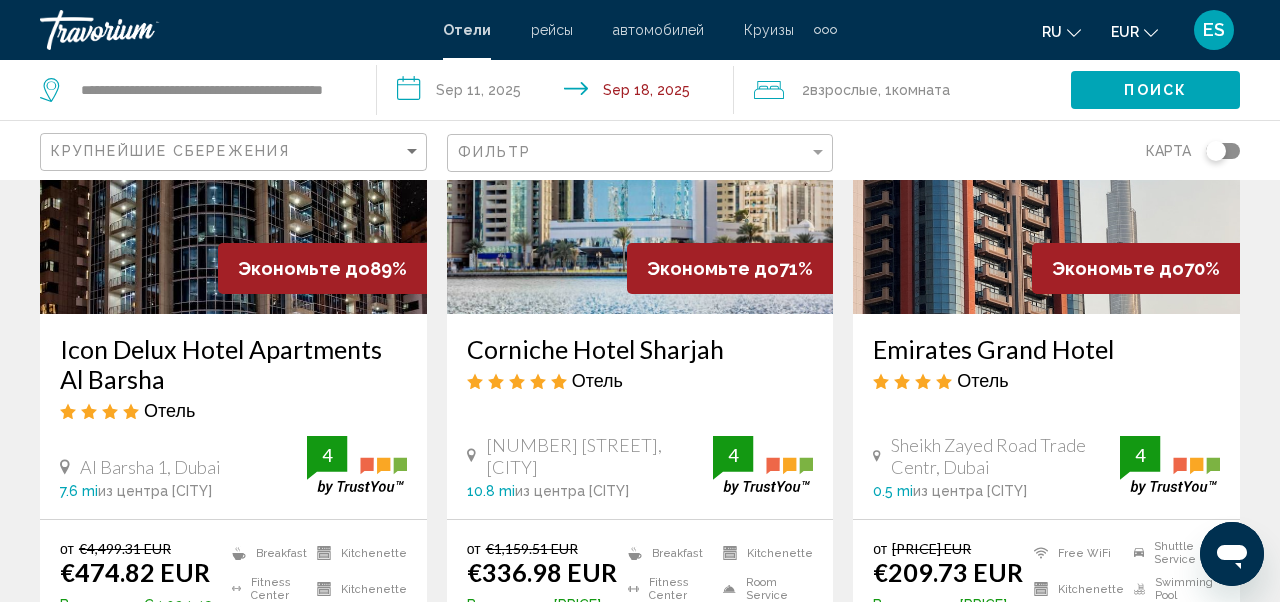 click at bounding box center [640, 154] 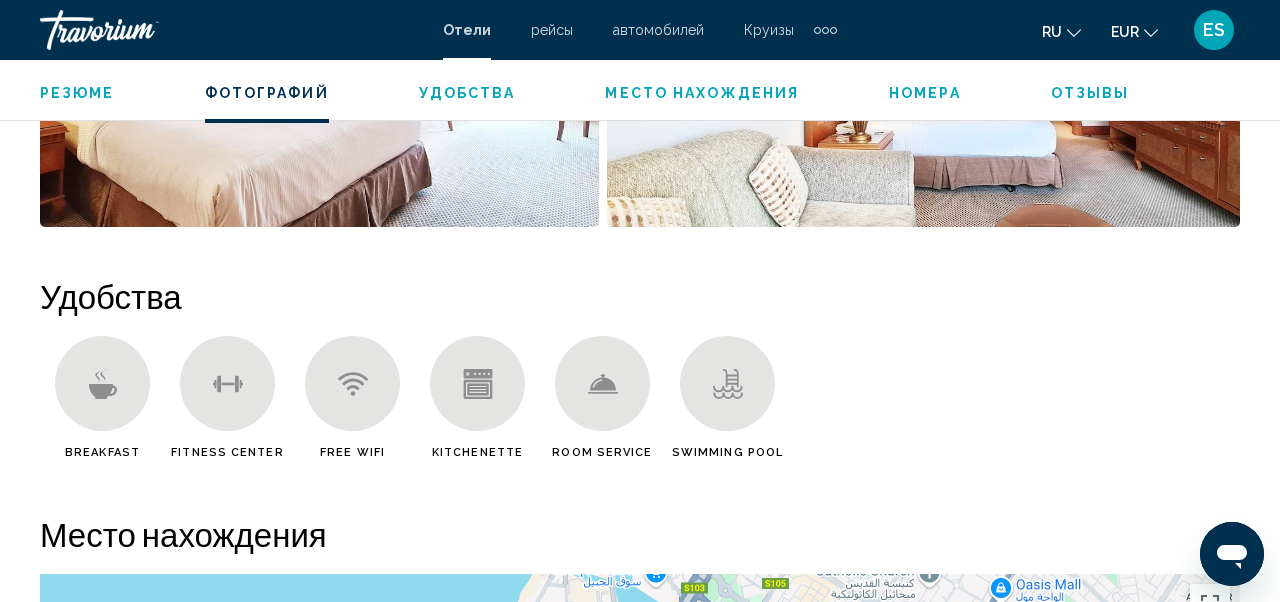 scroll, scrollTop: 1789, scrollLeft: 0, axis: vertical 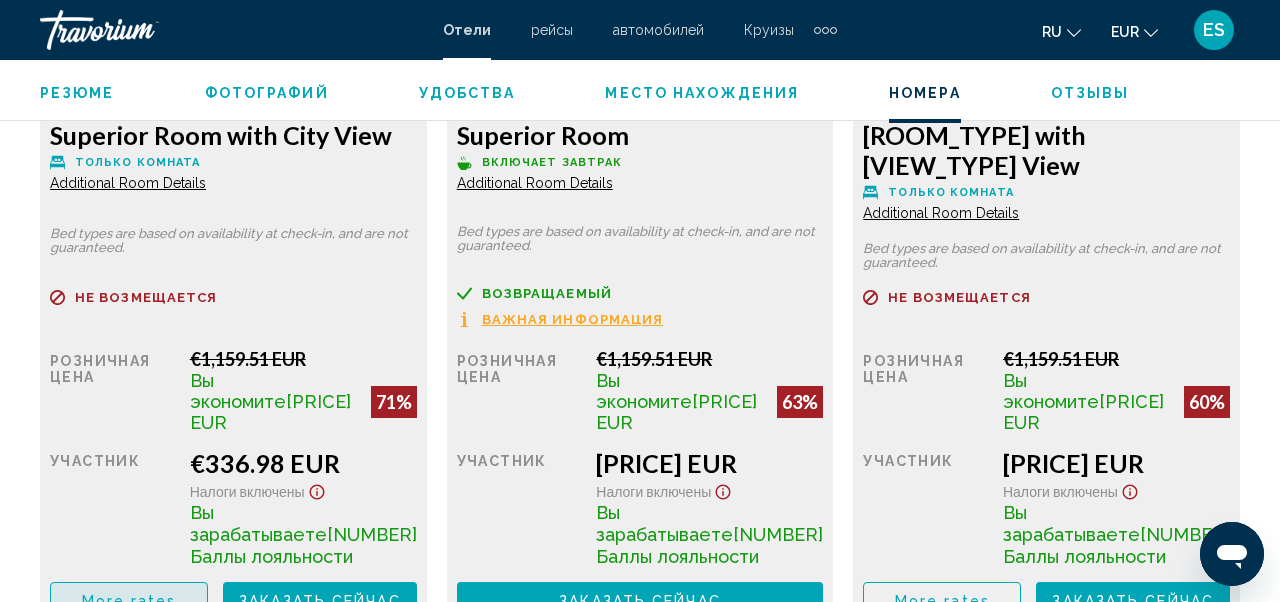 click on "More rates" at bounding box center (129, 601) 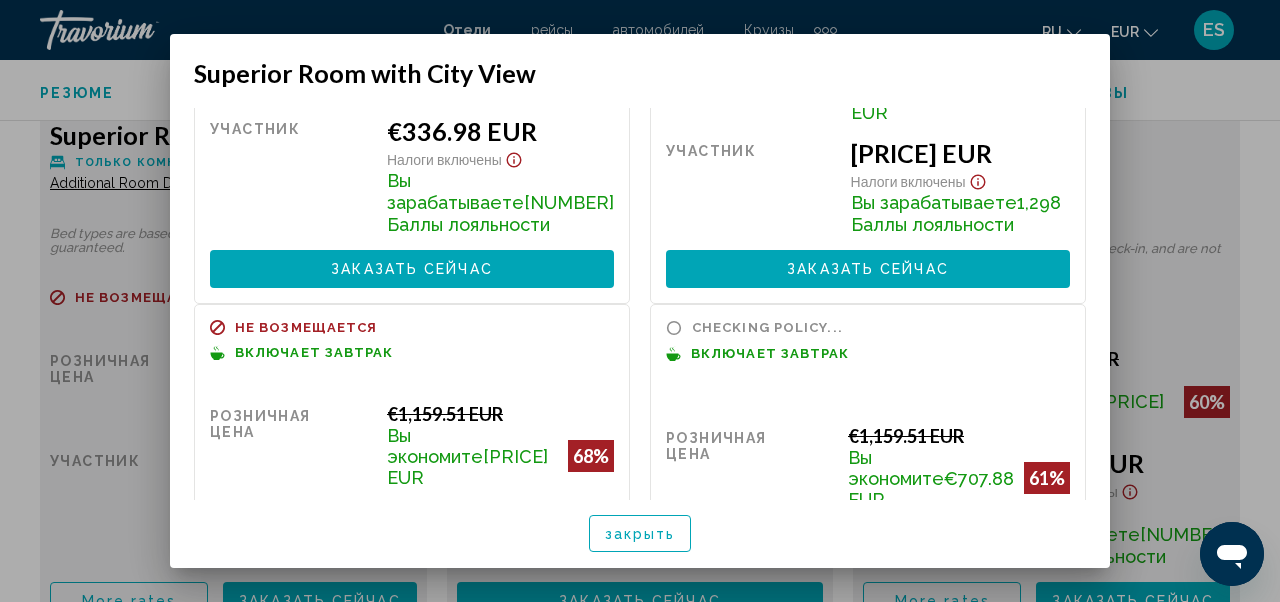 scroll, scrollTop: 214, scrollLeft: 0, axis: vertical 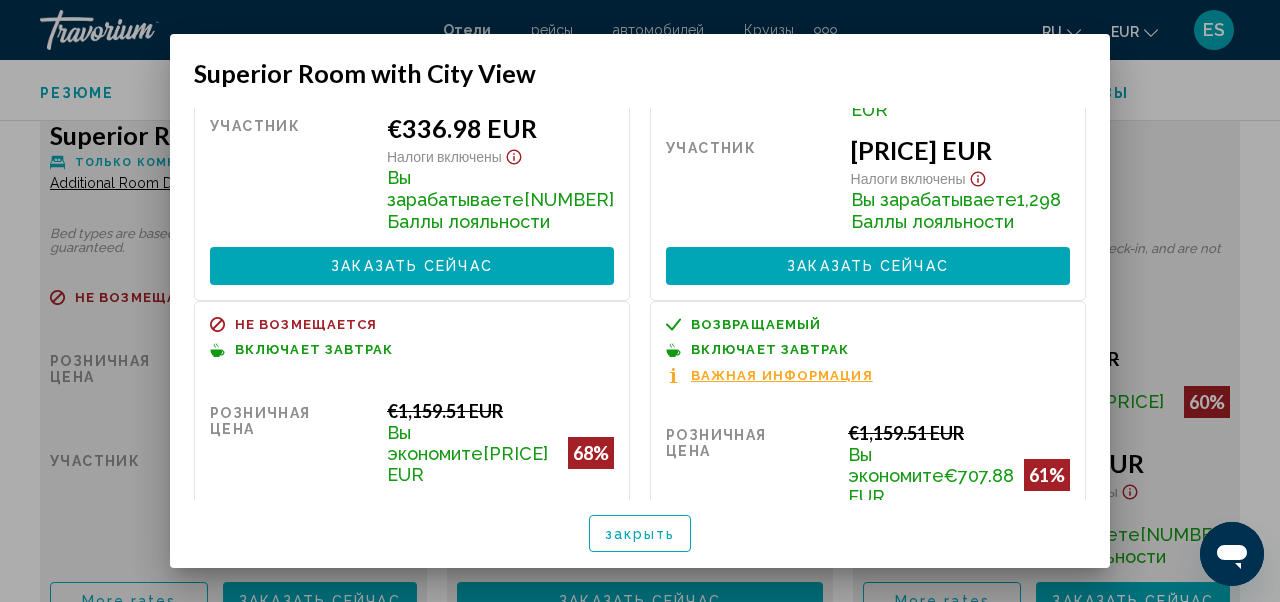 click on "закрыть" at bounding box center [640, 533] 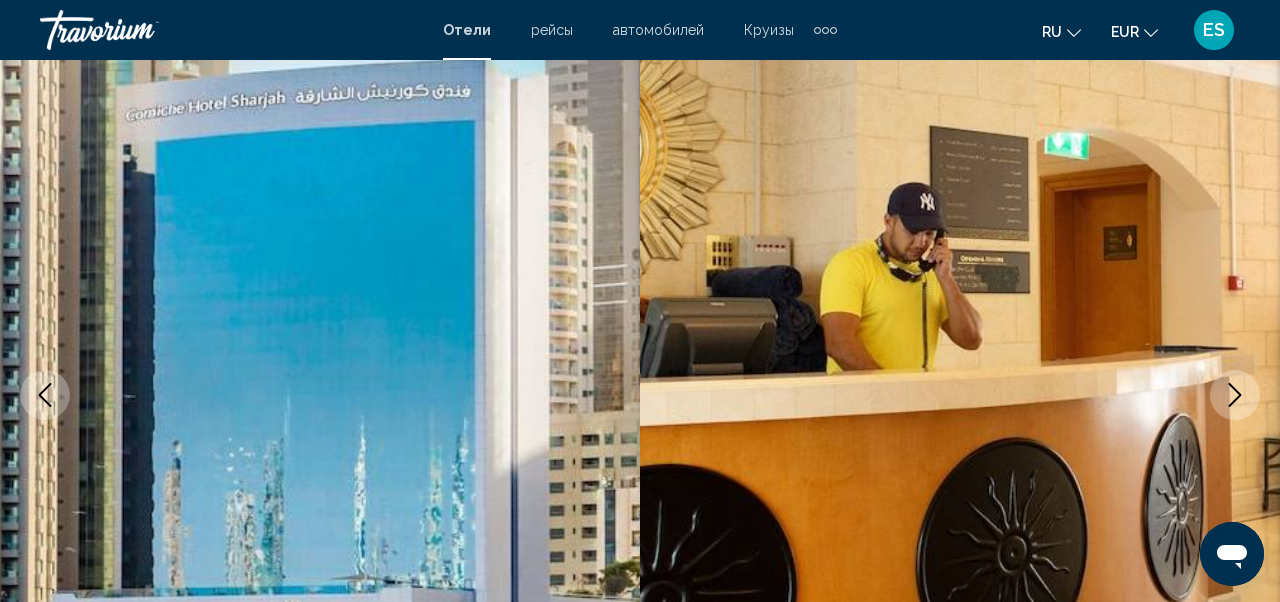 scroll, scrollTop: 0, scrollLeft: 0, axis: both 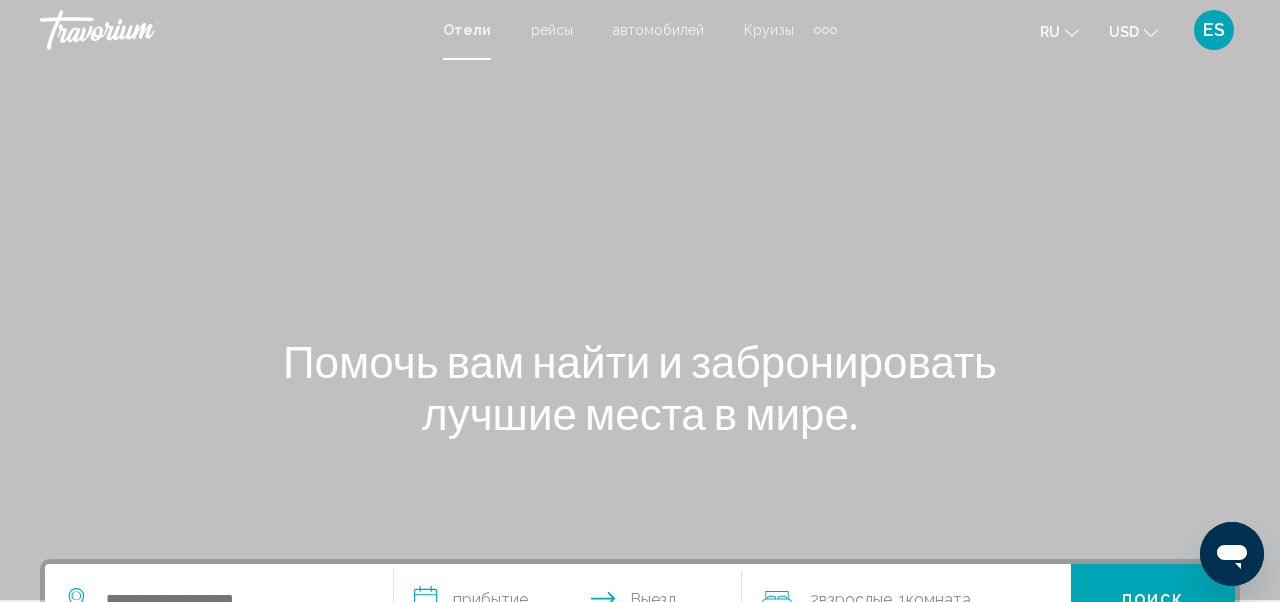 click on "USD
USD ($) MXN (Mex$) CAD (Can$) GBP (£) EUR (€) AUD (A$) NZD (NZ$) CNY (CN¥)" 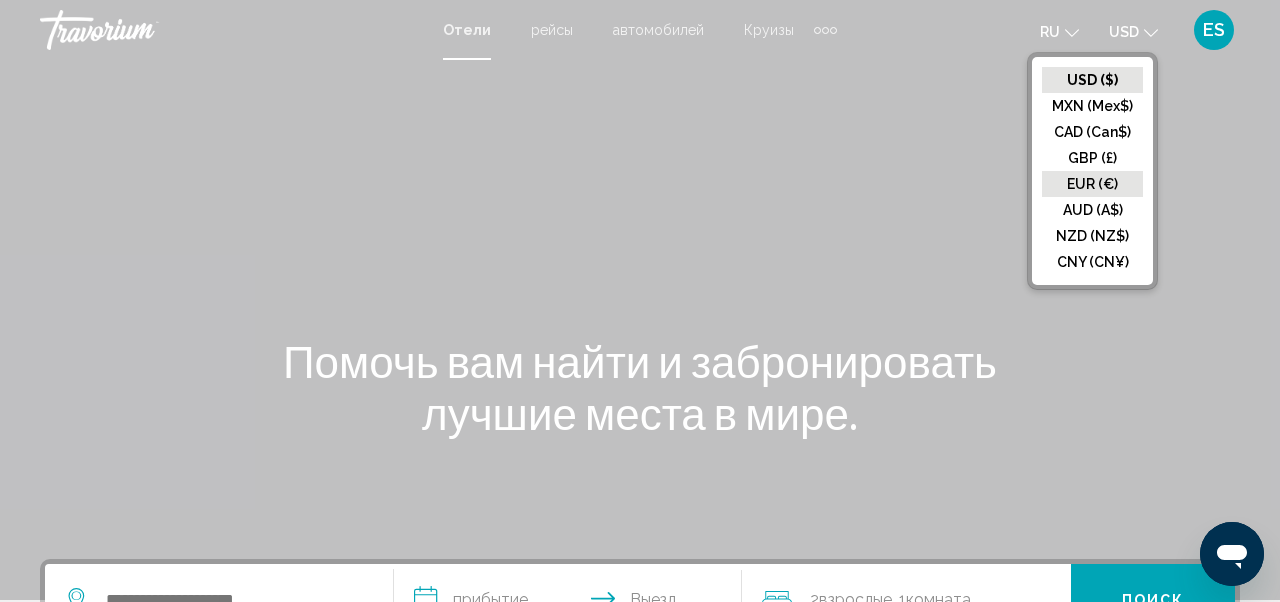 click on "EUR (€)" 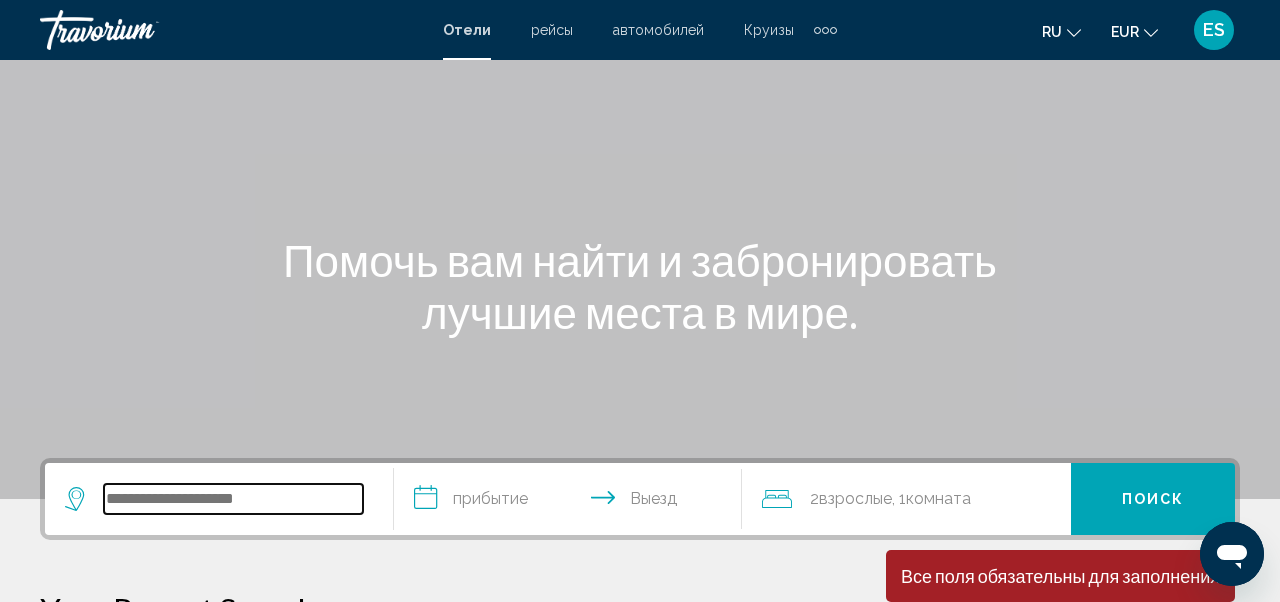 click at bounding box center (233, 499) 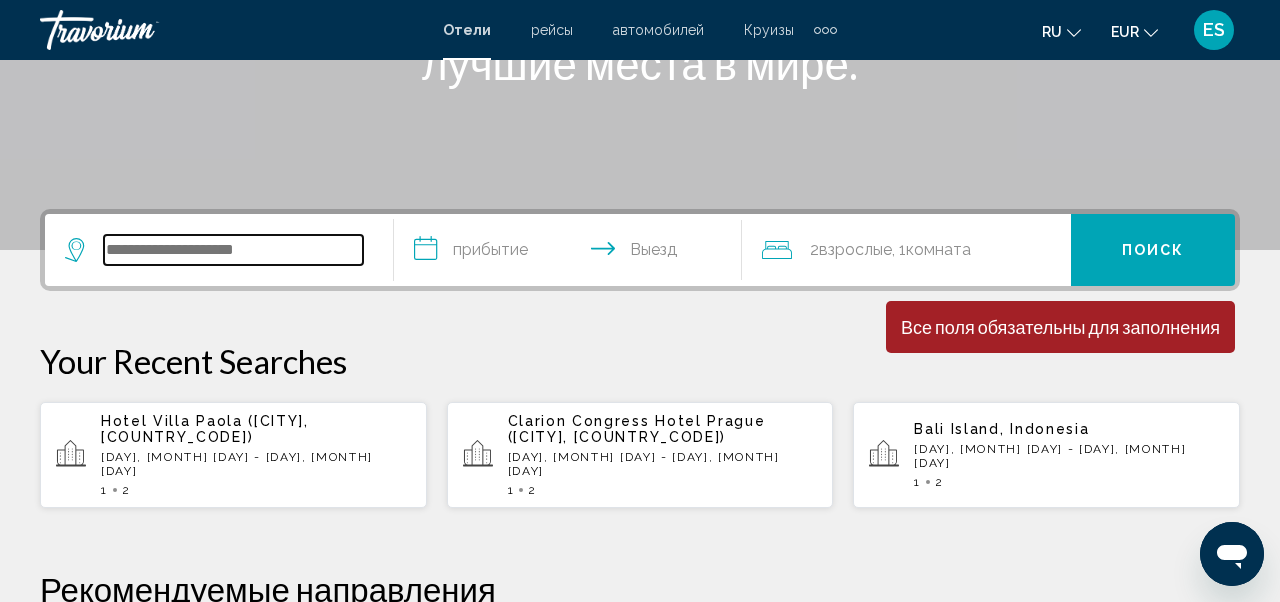 scroll, scrollTop: 494, scrollLeft: 0, axis: vertical 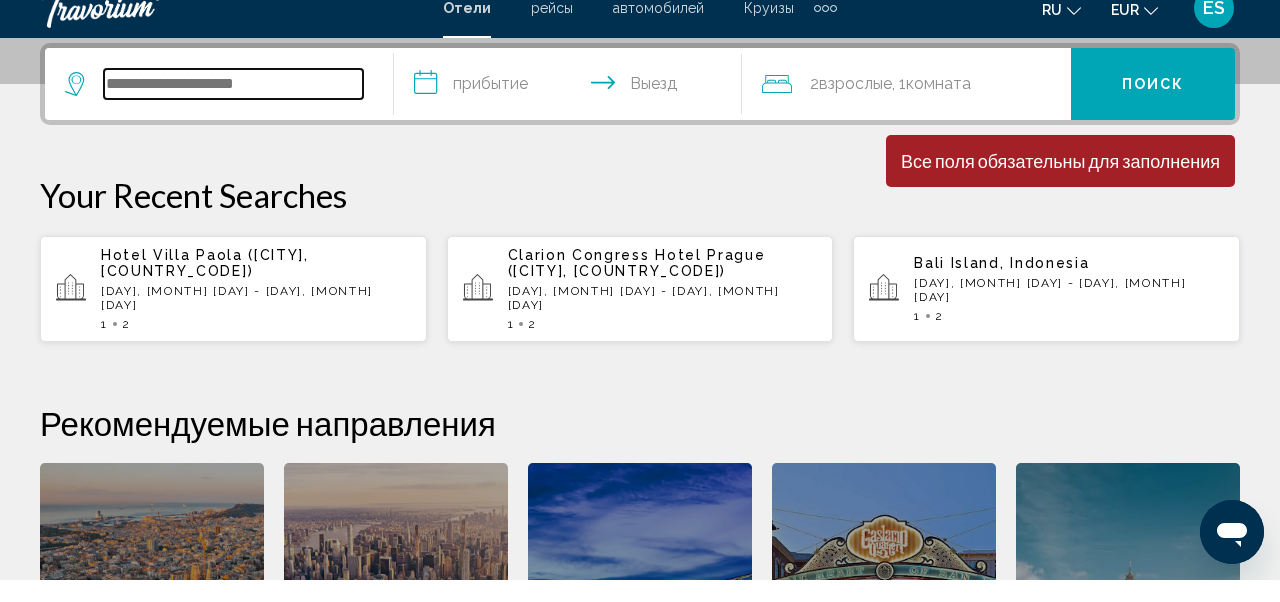 click at bounding box center [233, 106] 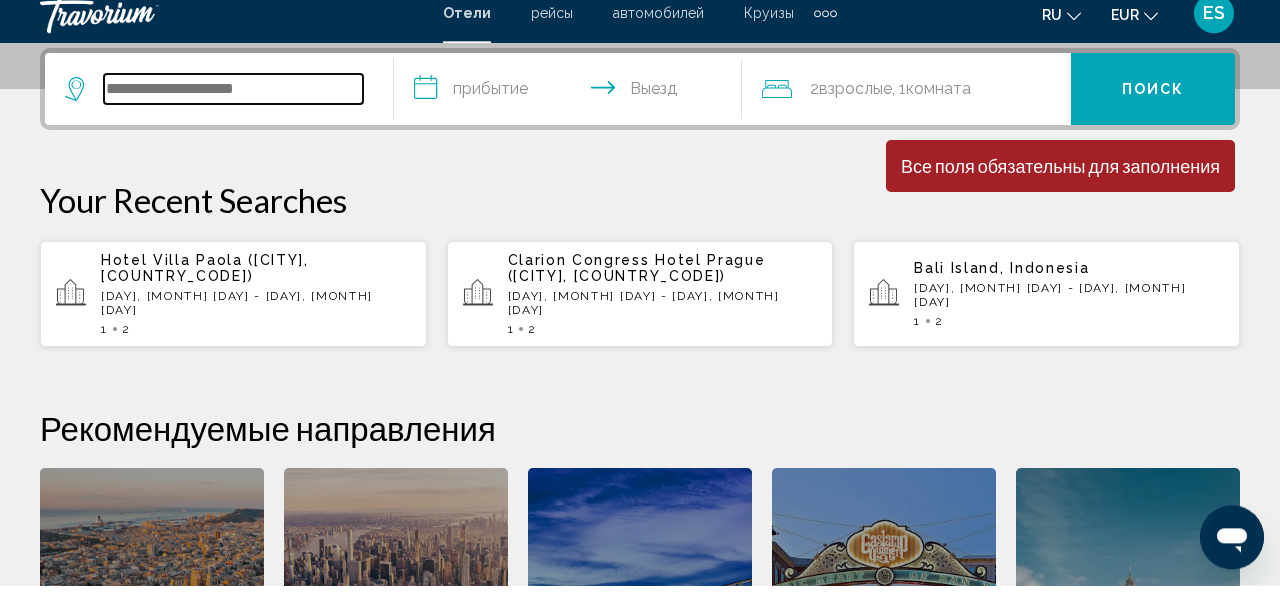 scroll, scrollTop: 494, scrollLeft: 0, axis: vertical 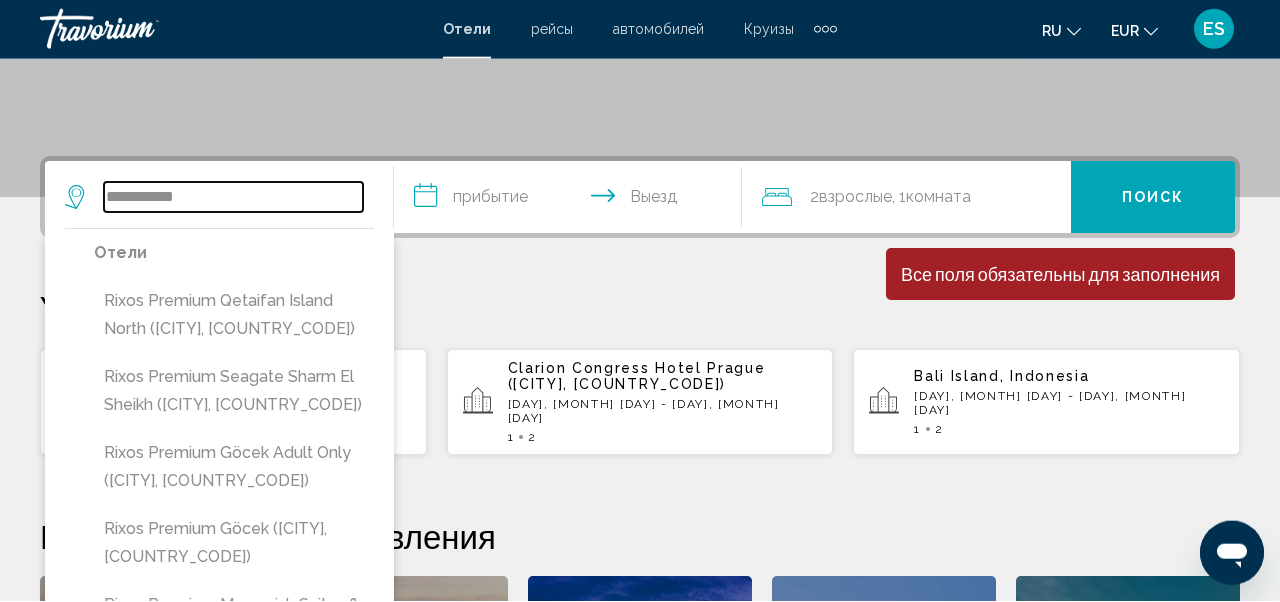 click on "**********" at bounding box center [233, 198] 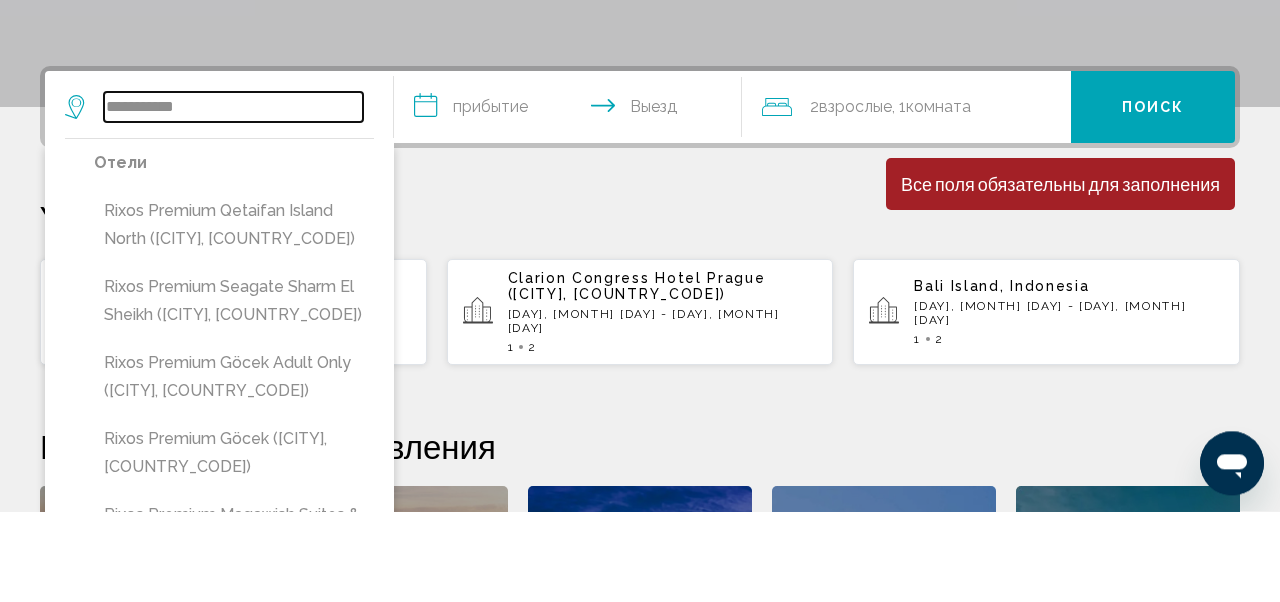 scroll, scrollTop: 402, scrollLeft: 0, axis: vertical 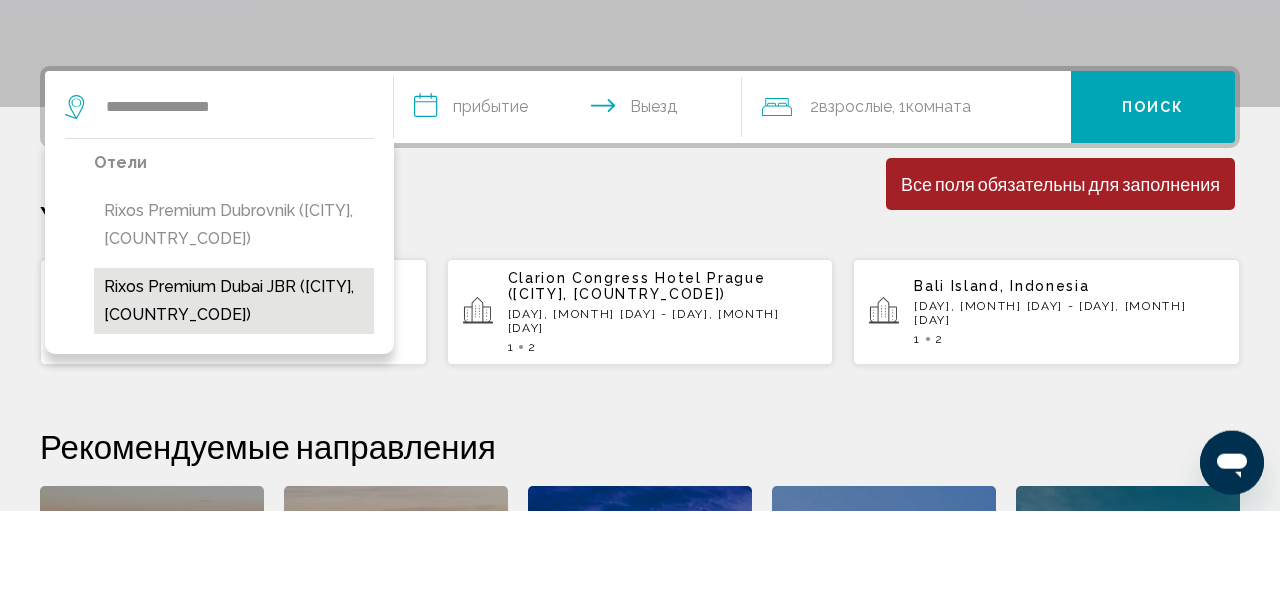 click on "Rixos Premium Dubai JBR (Dubai, AE)" at bounding box center (234, 392) 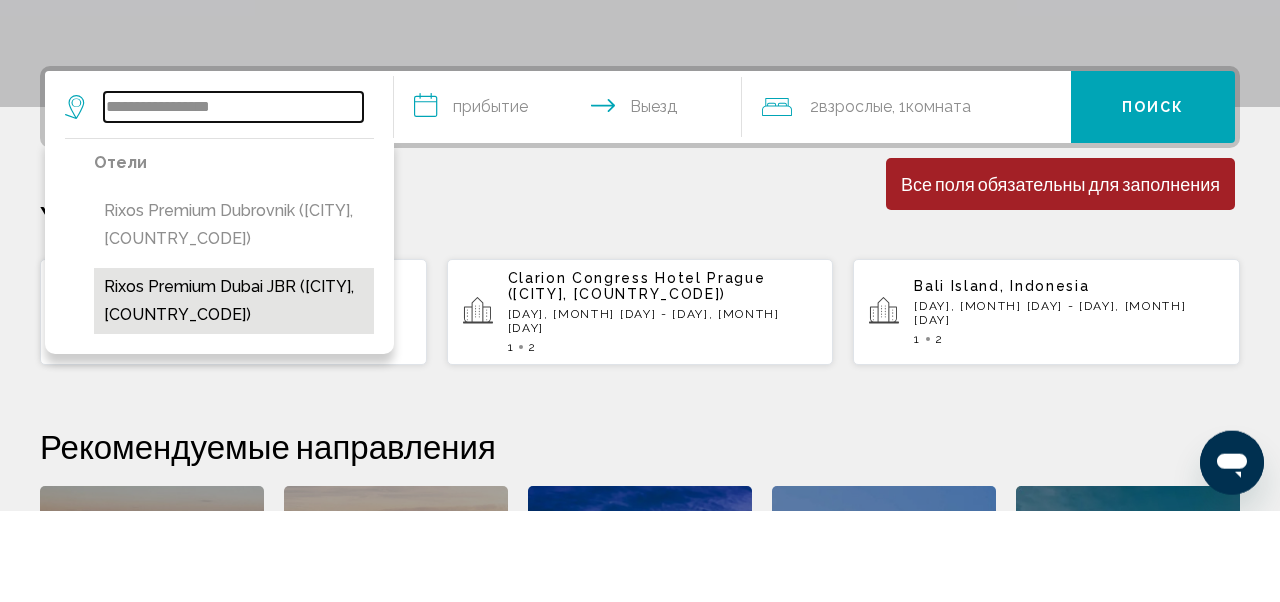 type on "**********" 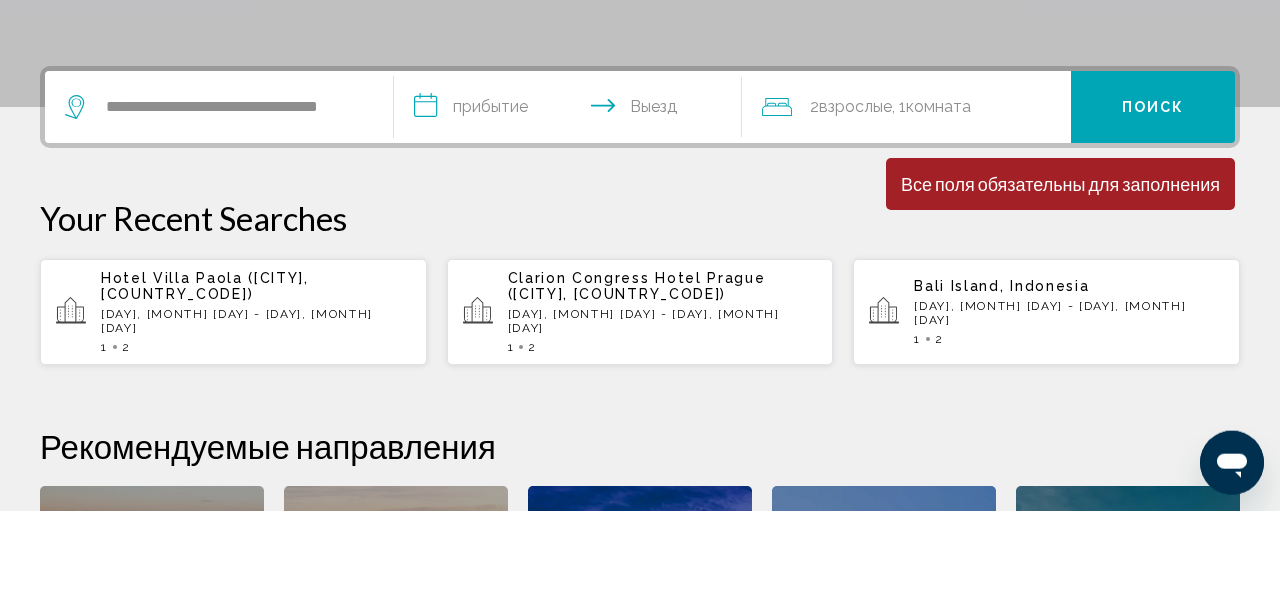 click on "**********" at bounding box center (572, 201) 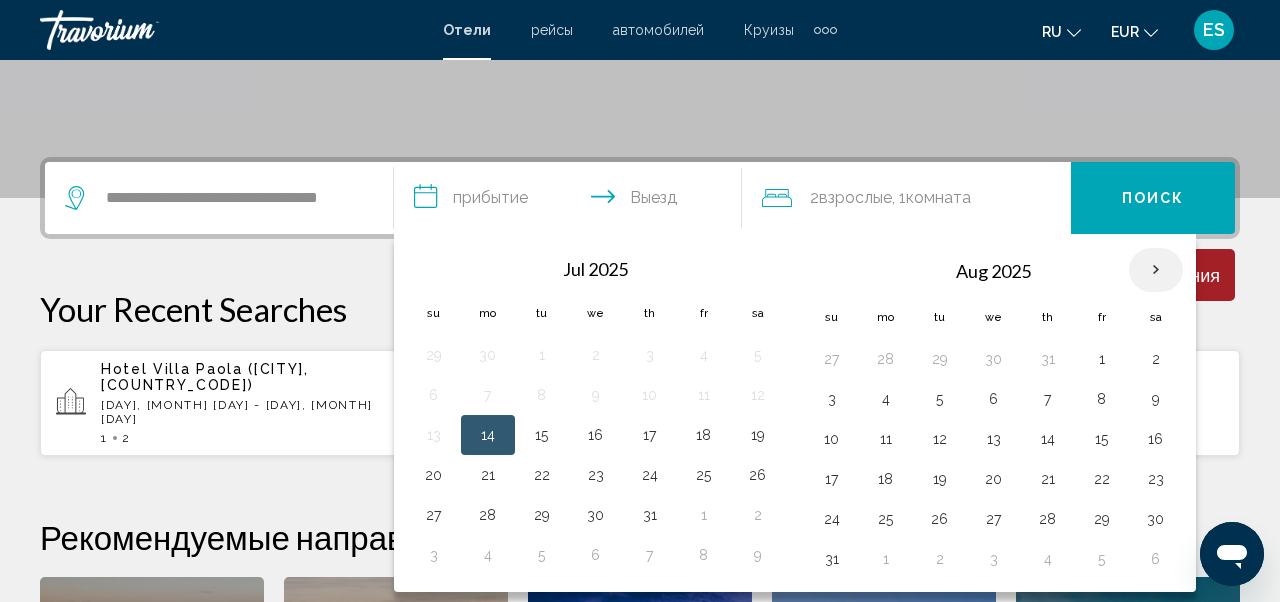 click at bounding box center (1156, 270) 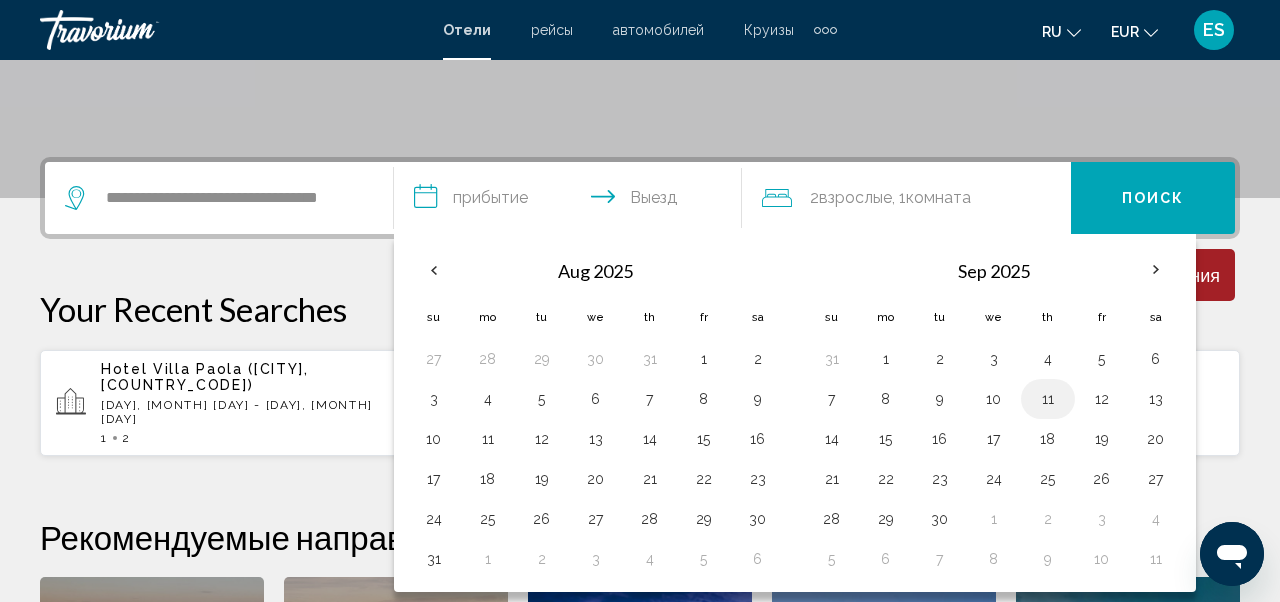 click on "11" at bounding box center [1048, 399] 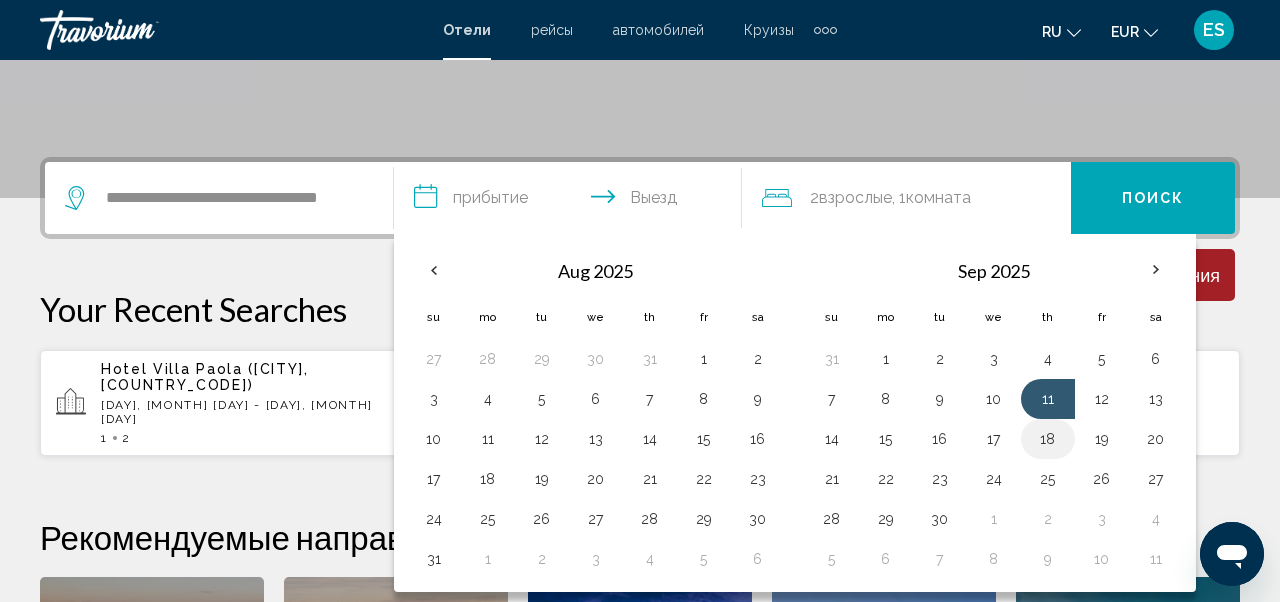 click on "18" at bounding box center [1048, 439] 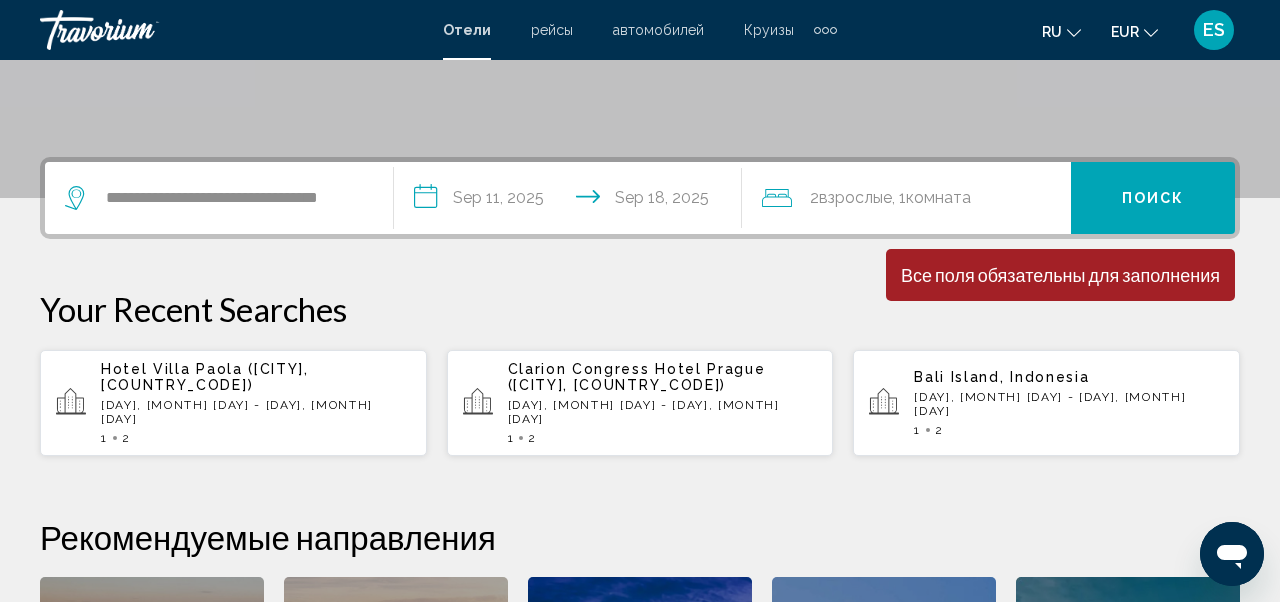 click on "Поиск" at bounding box center [1153, 198] 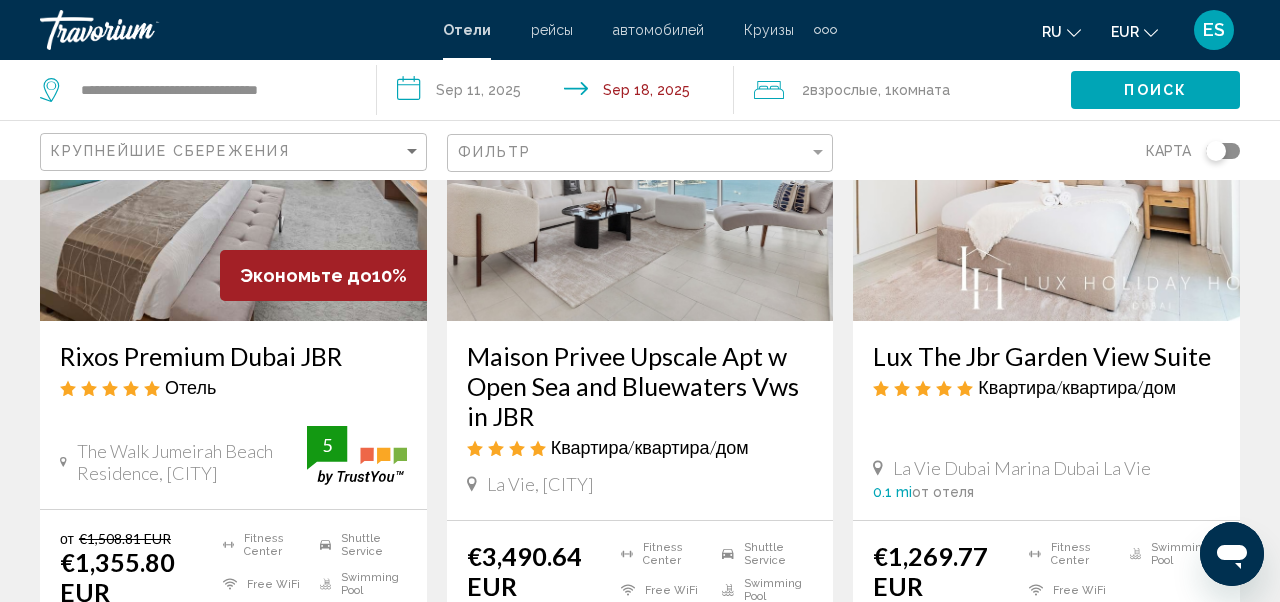 scroll, scrollTop: 240, scrollLeft: 0, axis: vertical 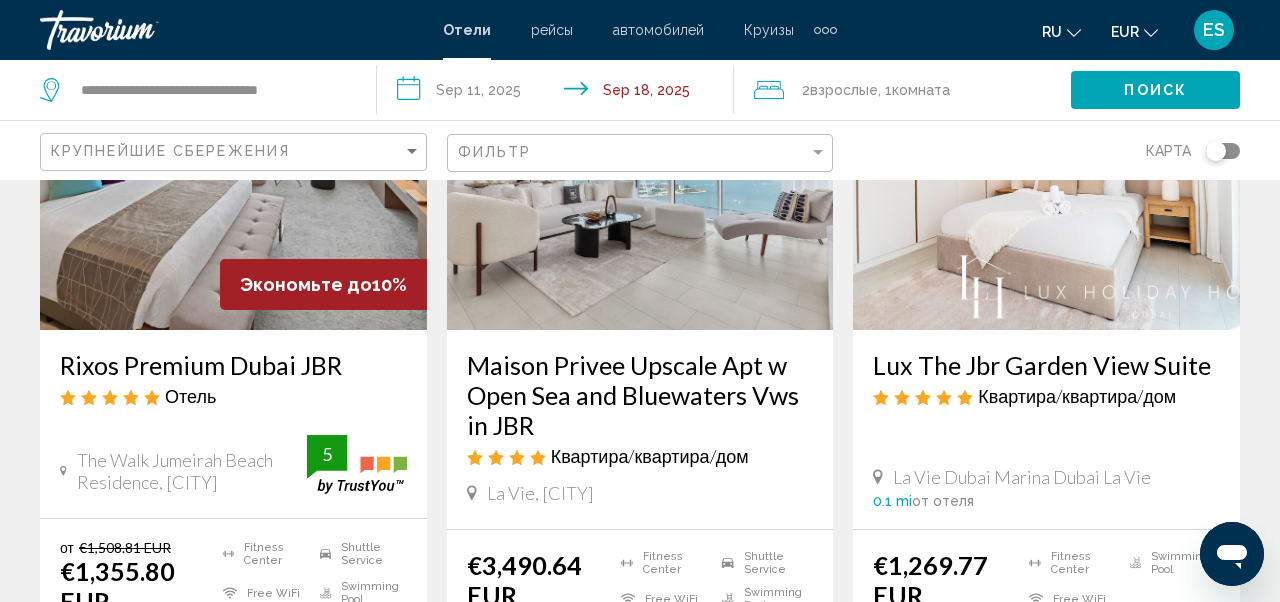 click on "Rixos Premium Dubai JBR" at bounding box center [233, 365] 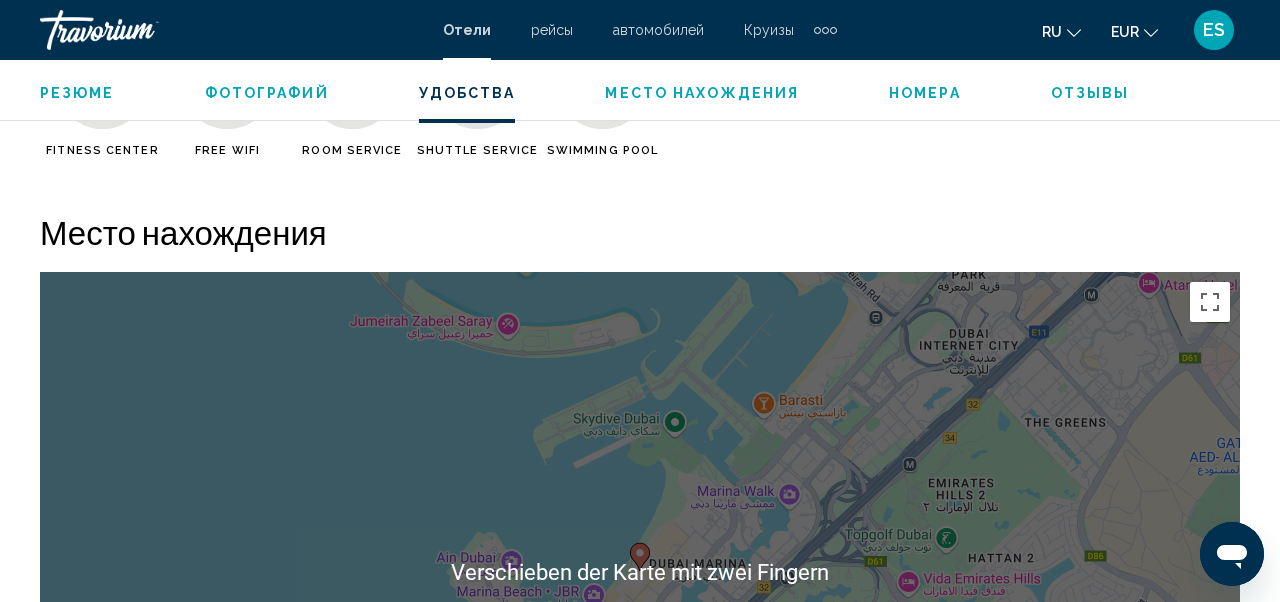scroll, scrollTop: 2115, scrollLeft: 0, axis: vertical 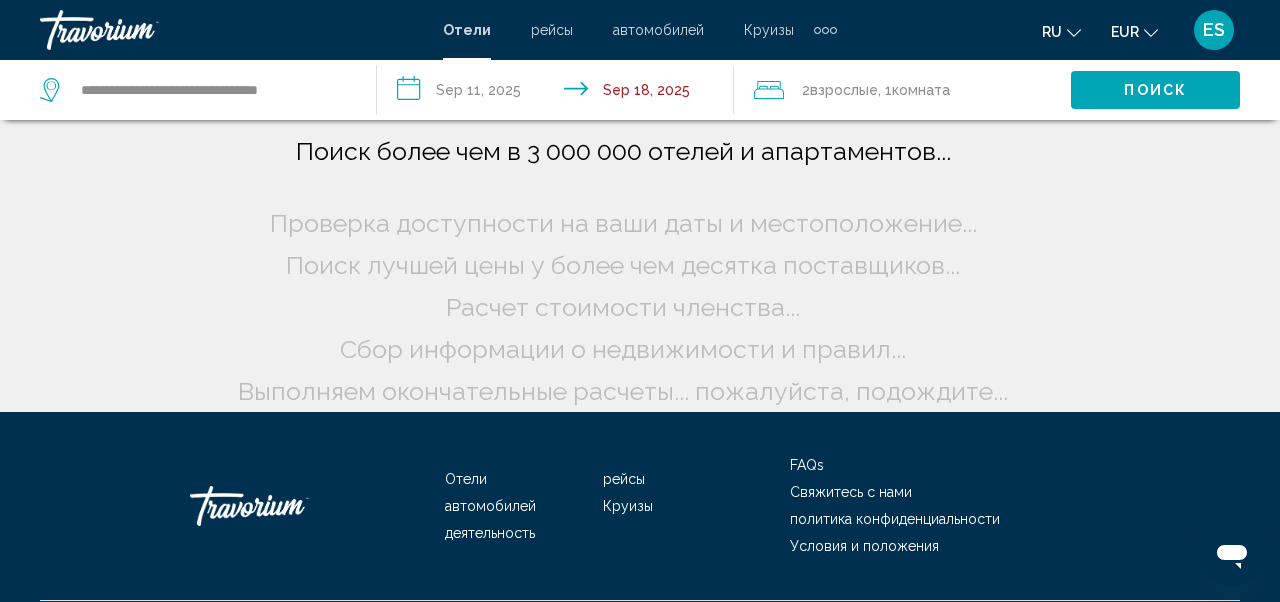 click on "автомобилей" at bounding box center (658, 30) 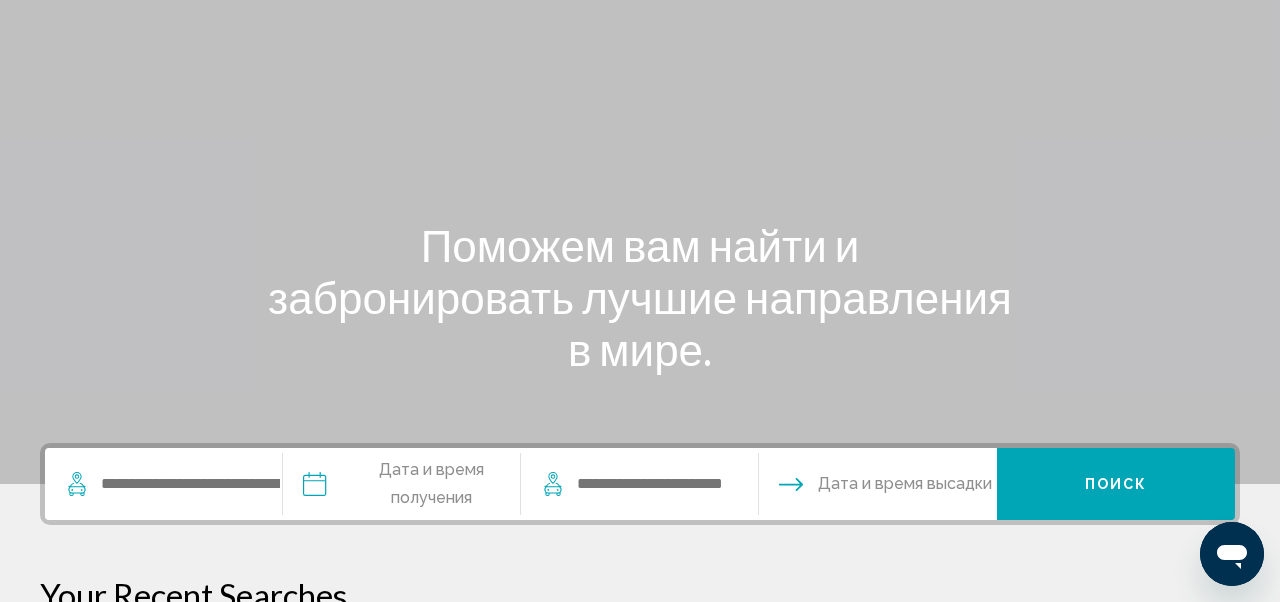 scroll, scrollTop: 0, scrollLeft: 0, axis: both 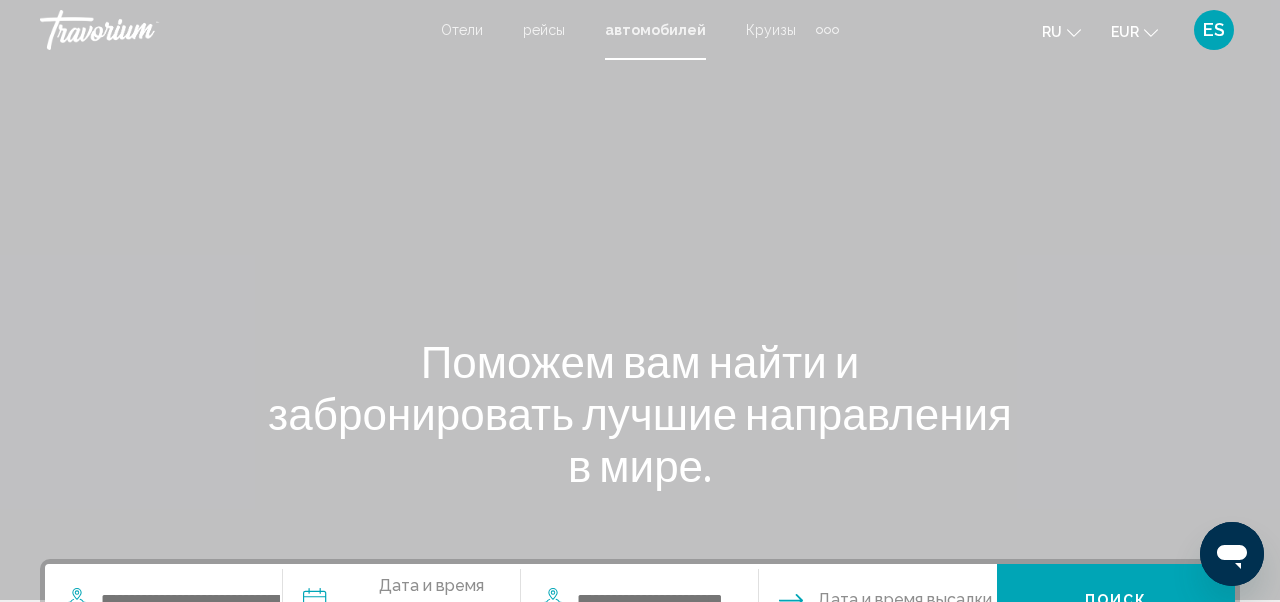 click on "Круизы" at bounding box center [771, 30] 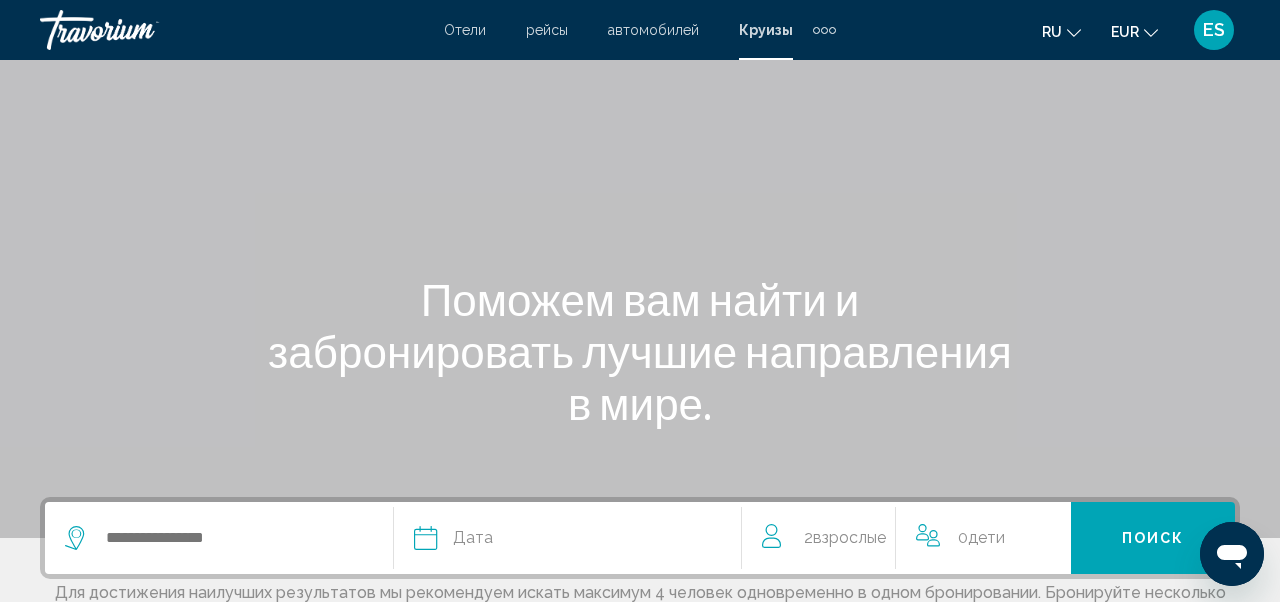 scroll, scrollTop: 0, scrollLeft: 0, axis: both 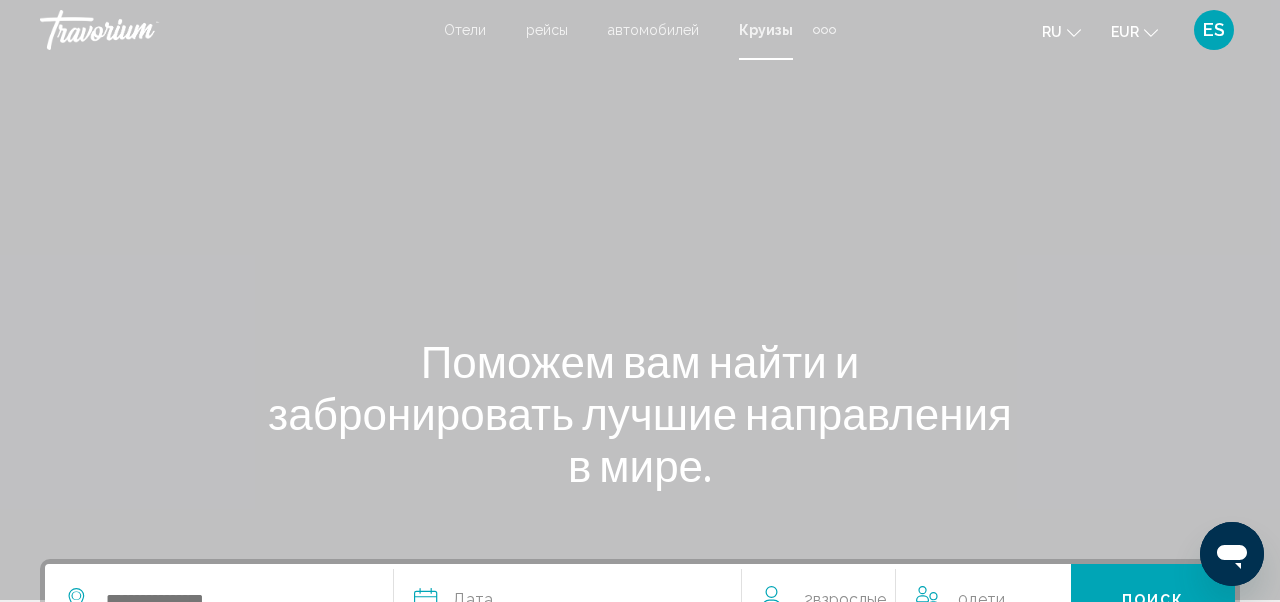 click at bounding box center [832, 30] 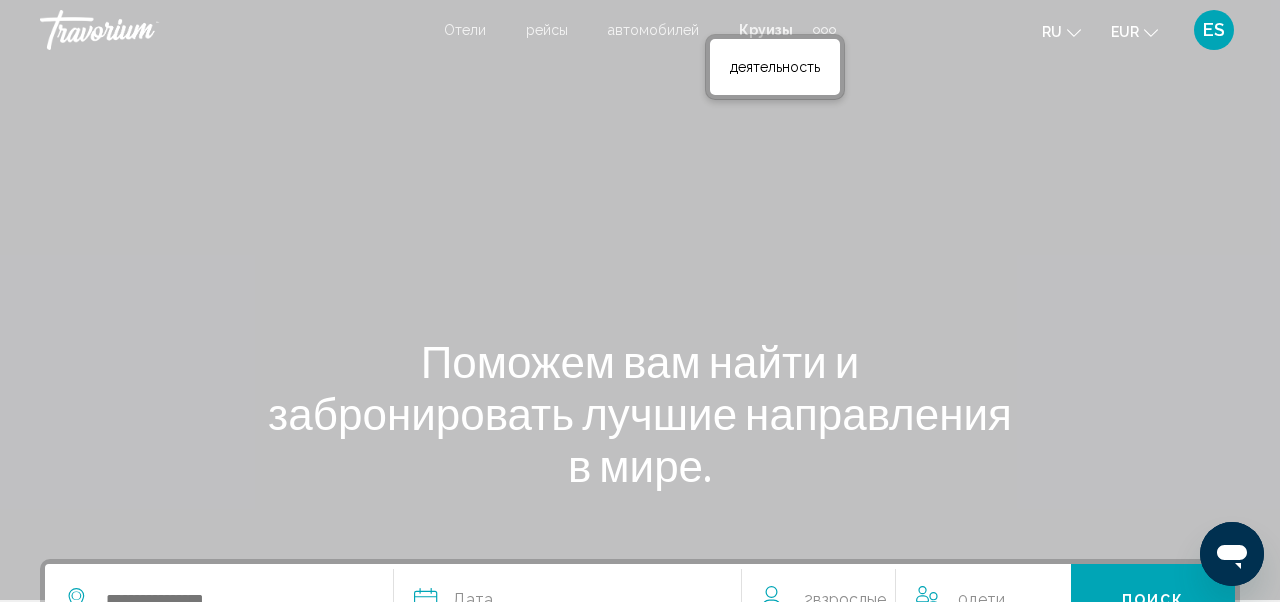 click at bounding box center [640, 300] 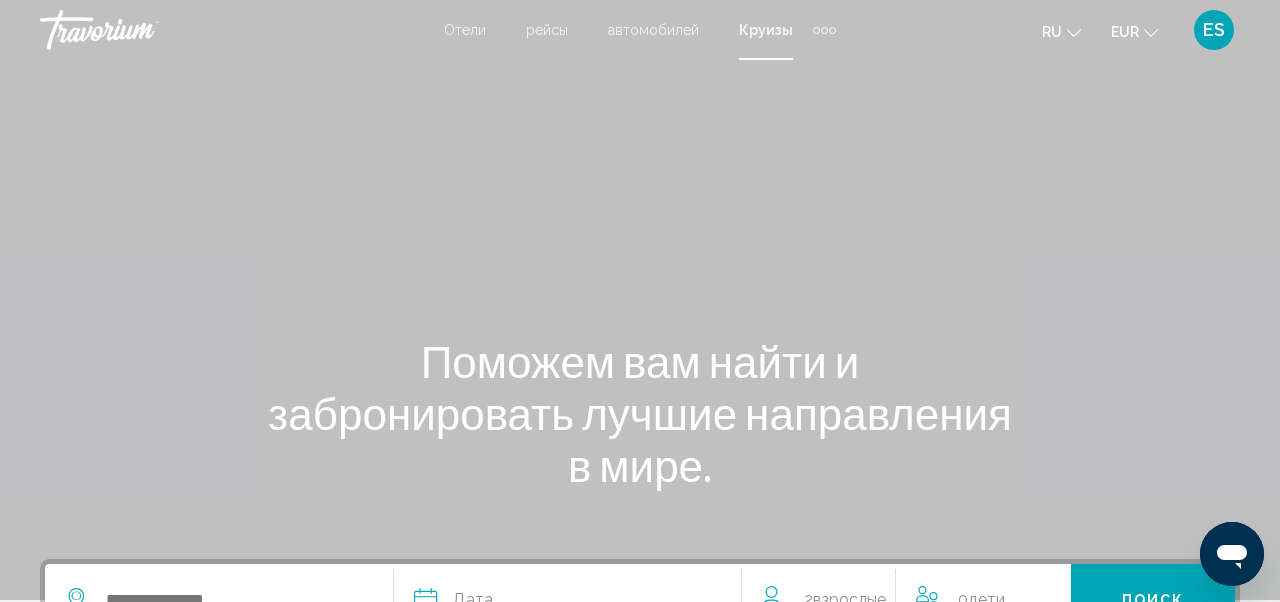 click at bounding box center (816, 30) 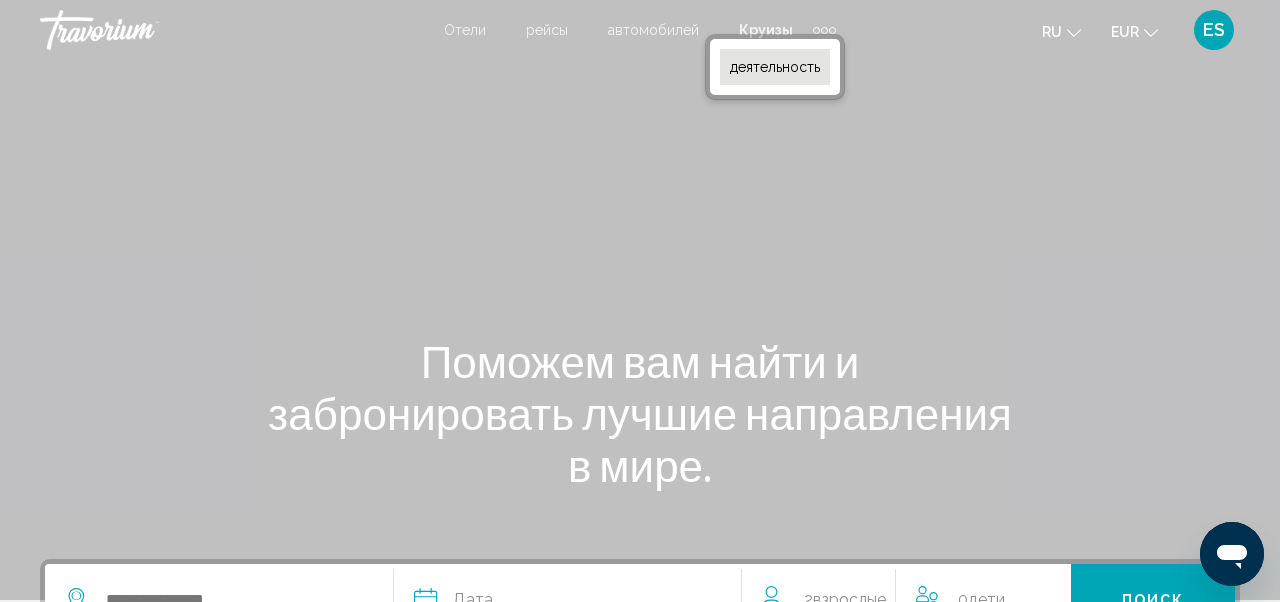 click on "деятельность" at bounding box center (775, 67) 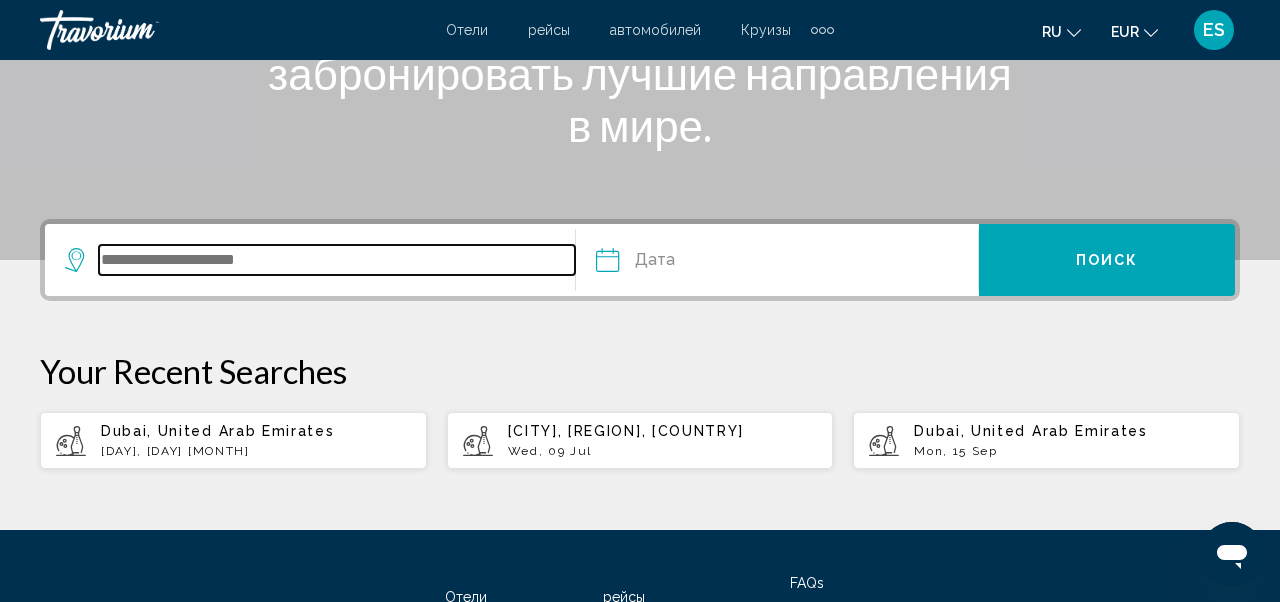 click at bounding box center (337, 260) 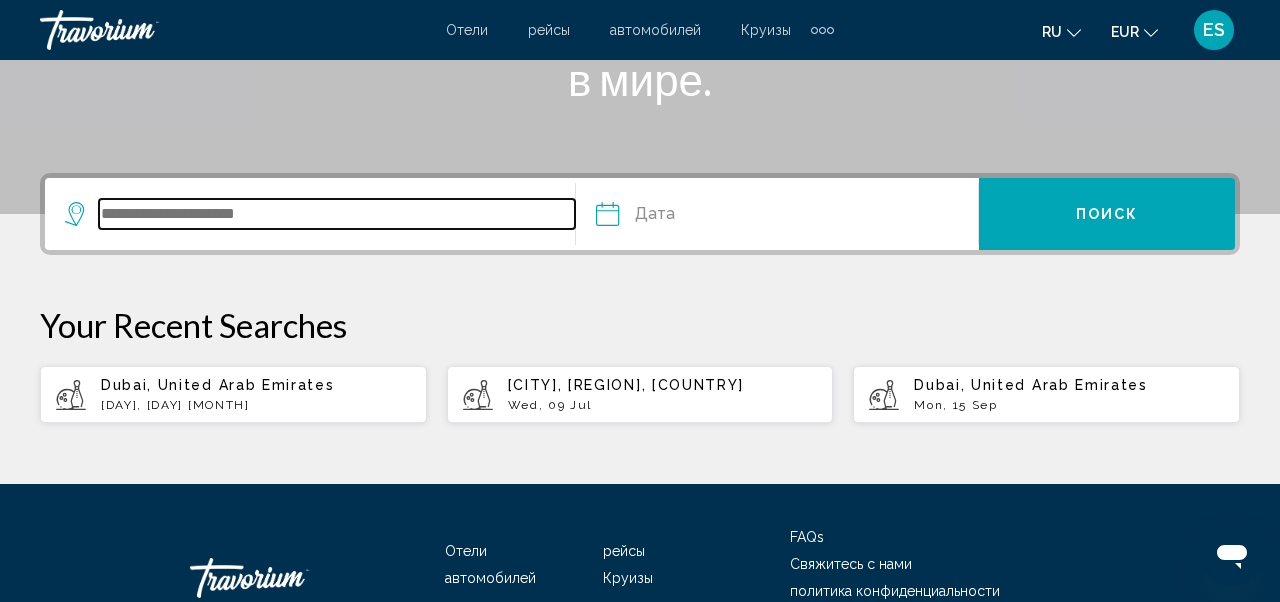 scroll, scrollTop: 417, scrollLeft: 0, axis: vertical 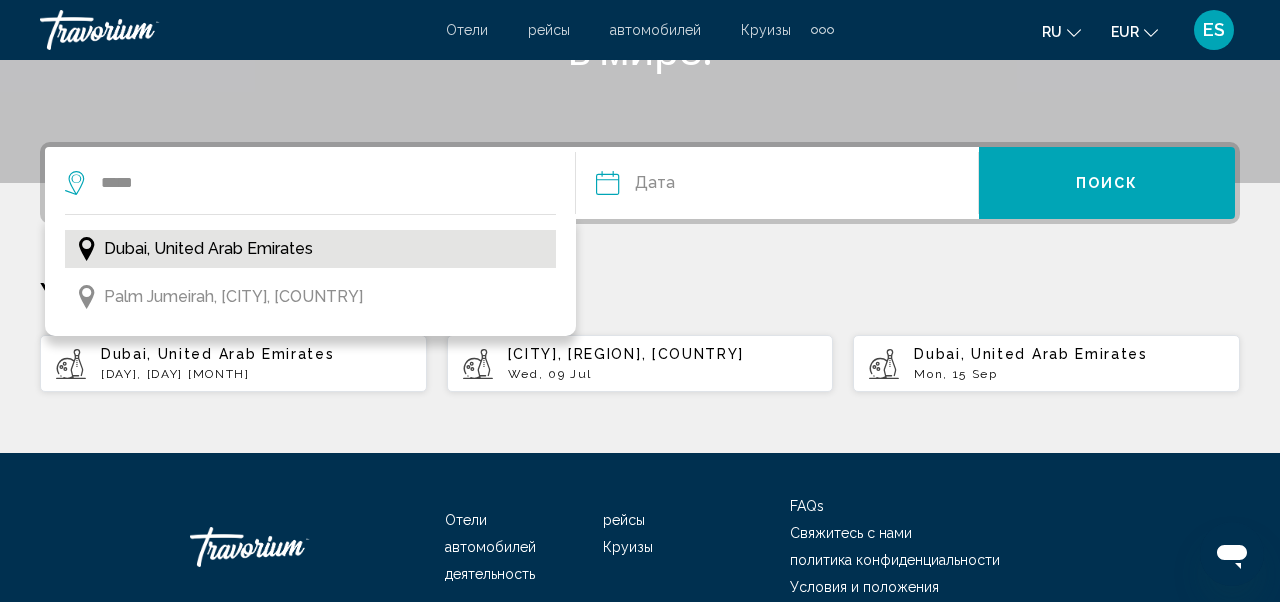 click on "Dubai, United Arab Emirates" at bounding box center (310, 249) 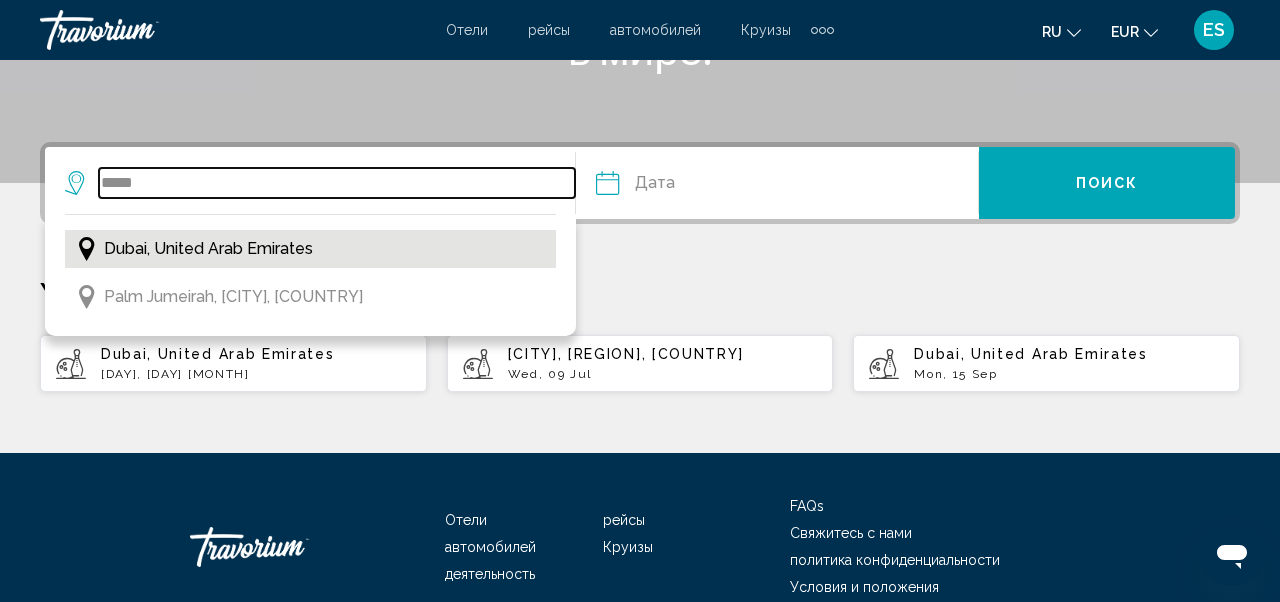 type on "**********" 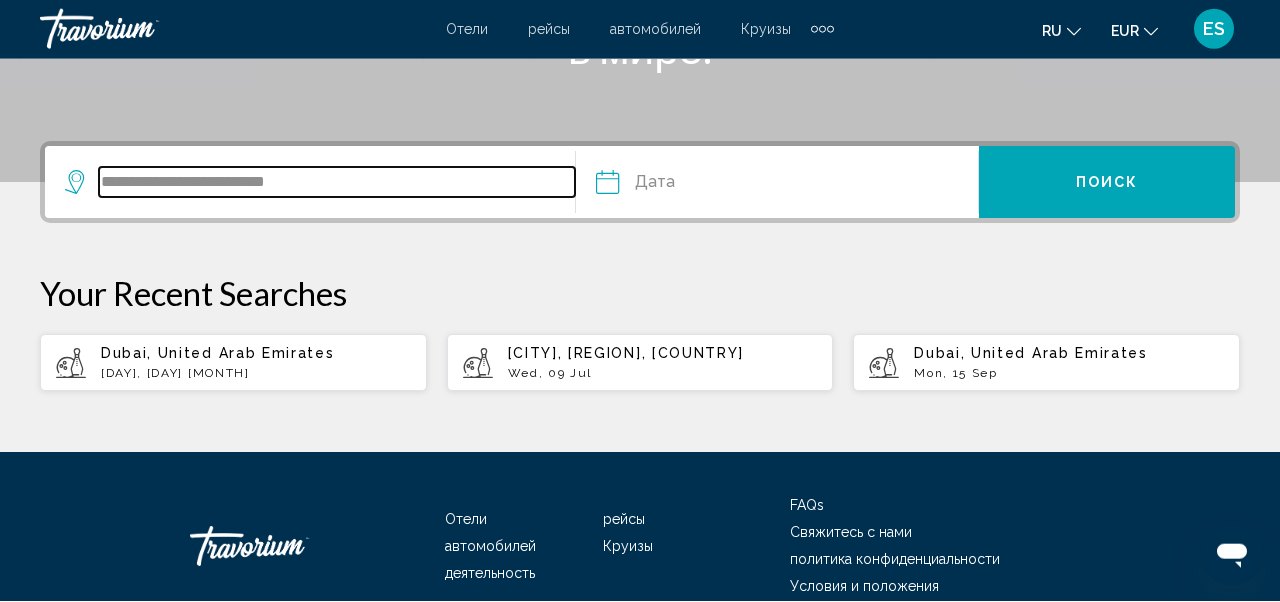 scroll, scrollTop: 417, scrollLeft: 0, axis: vertical 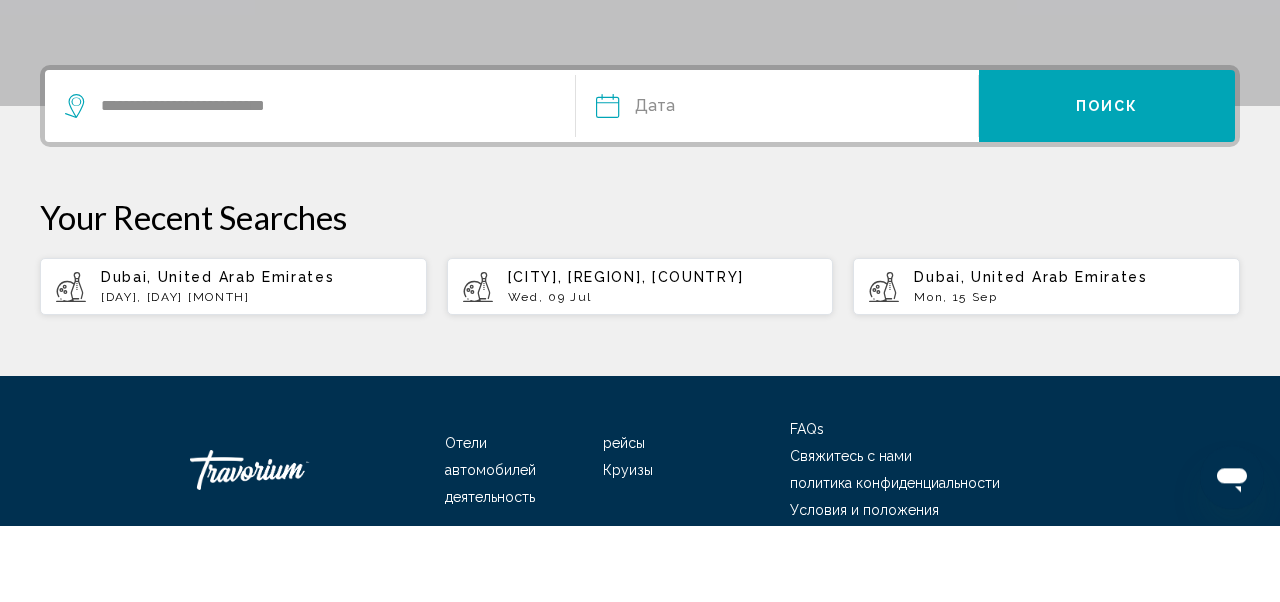 click at bounding box center (690, 186) 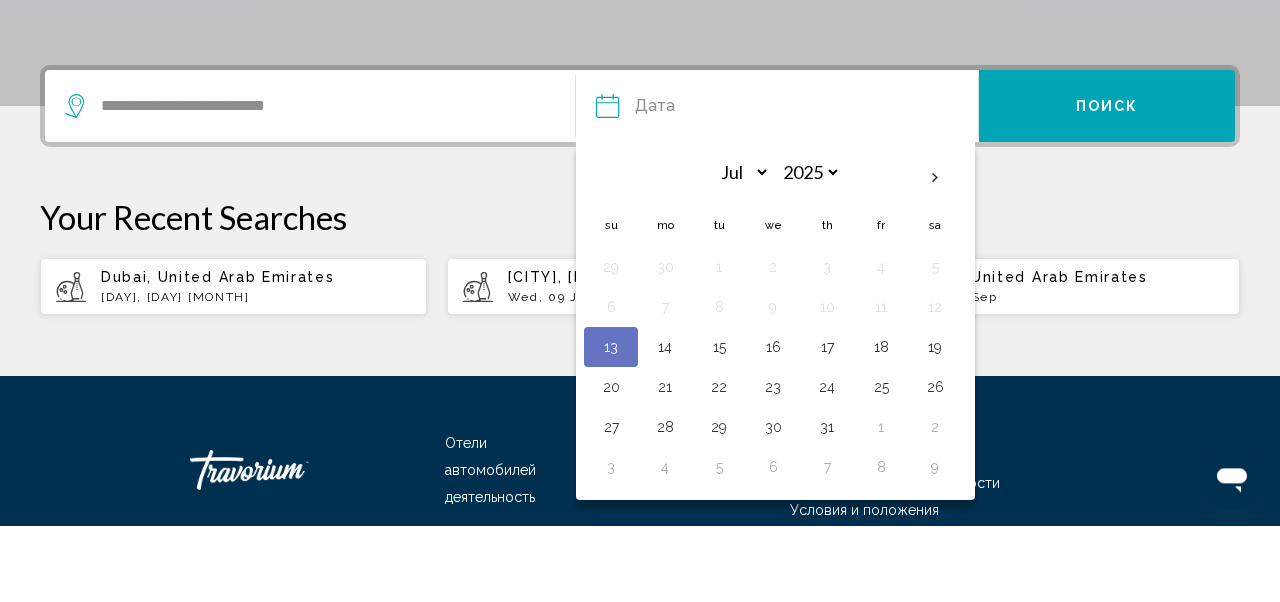 scroll, scrollTop: 417, scrollLeft: 0, axis: vertical 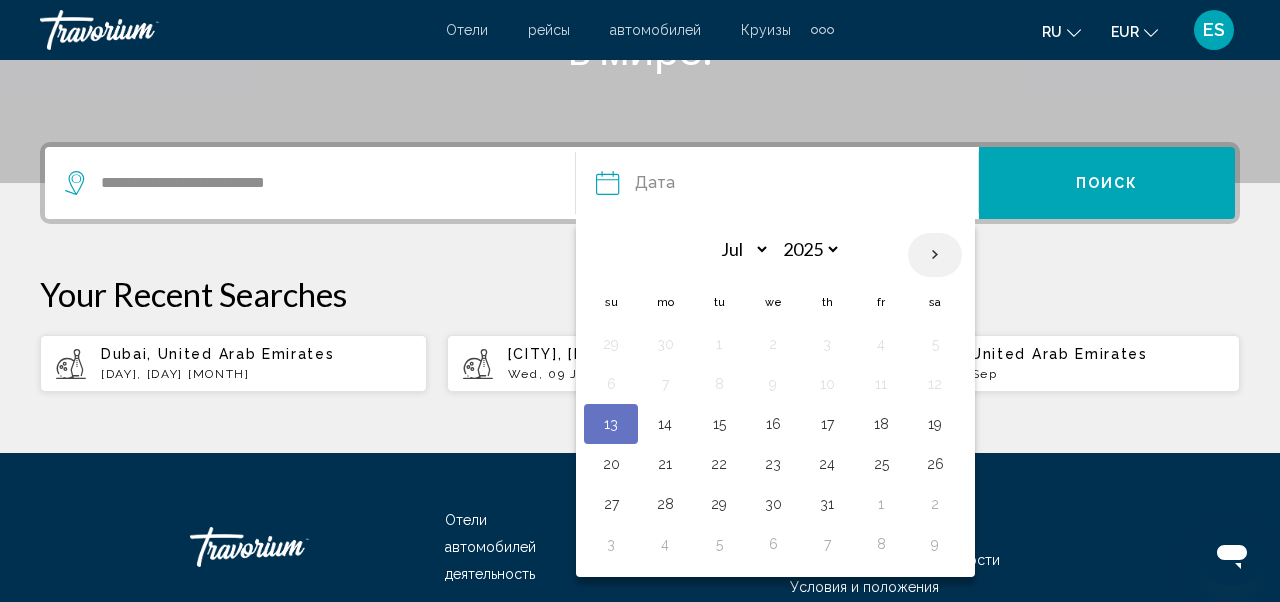 click at bounding box center (935, 255) 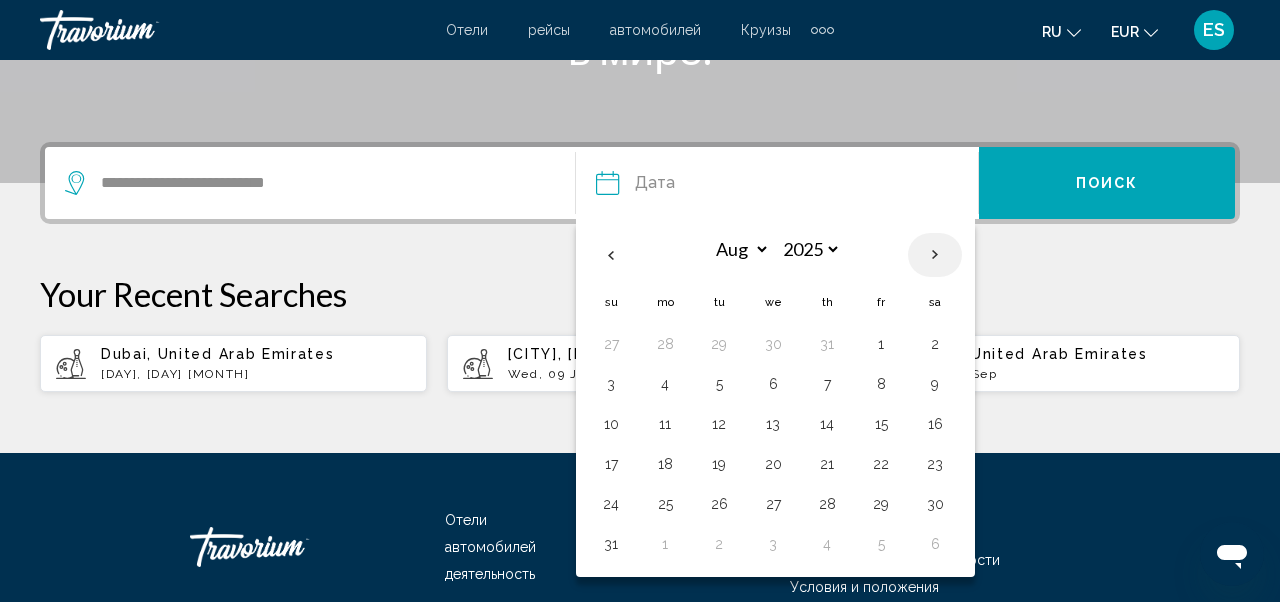 click at bounding box center (935, 255) 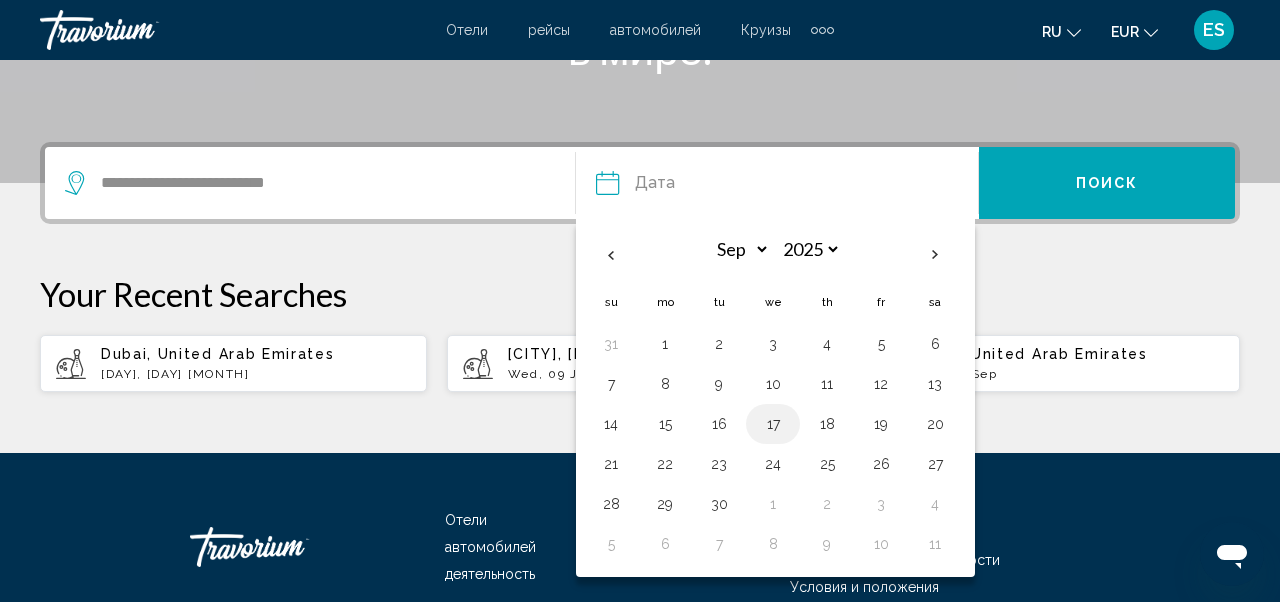 click on "17" at bounding box center [773, 424] 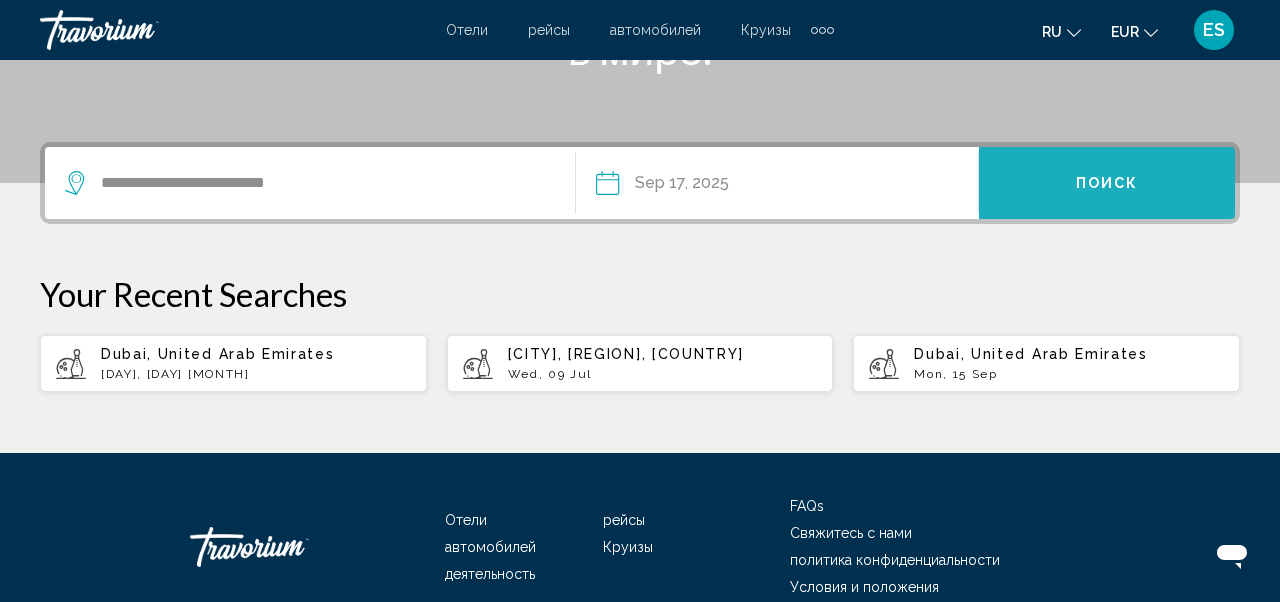 click on "Поиск" at bounding box center [1107, 184] 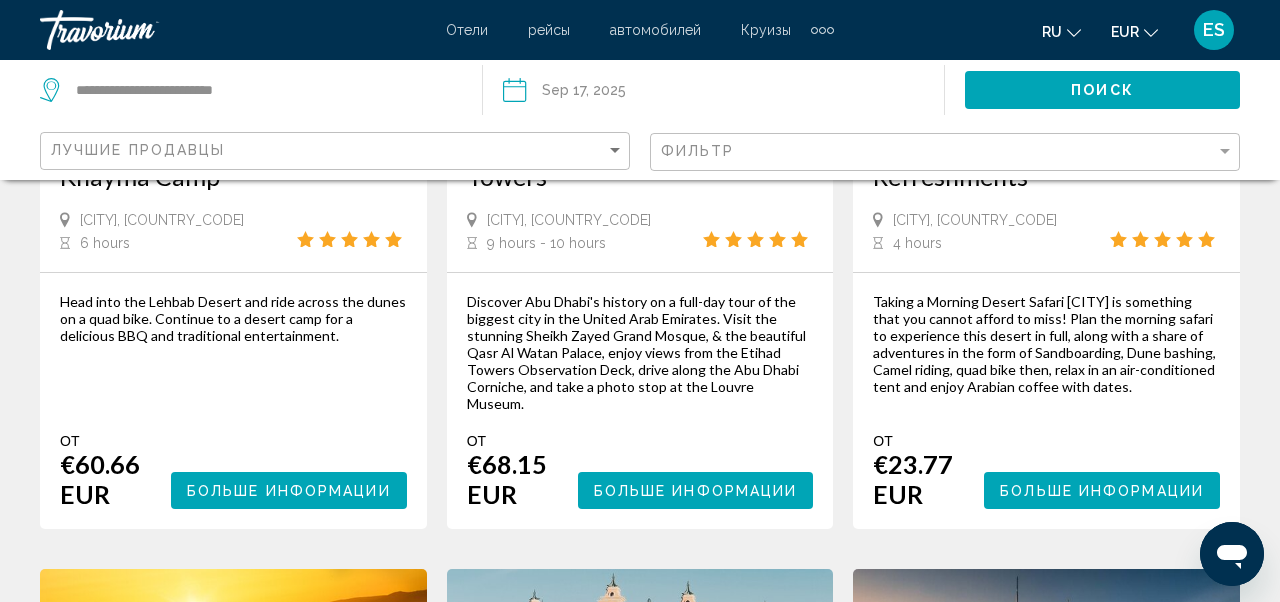 scroll, scrollTop: 496, scrollLeft: 0, axis: vertical 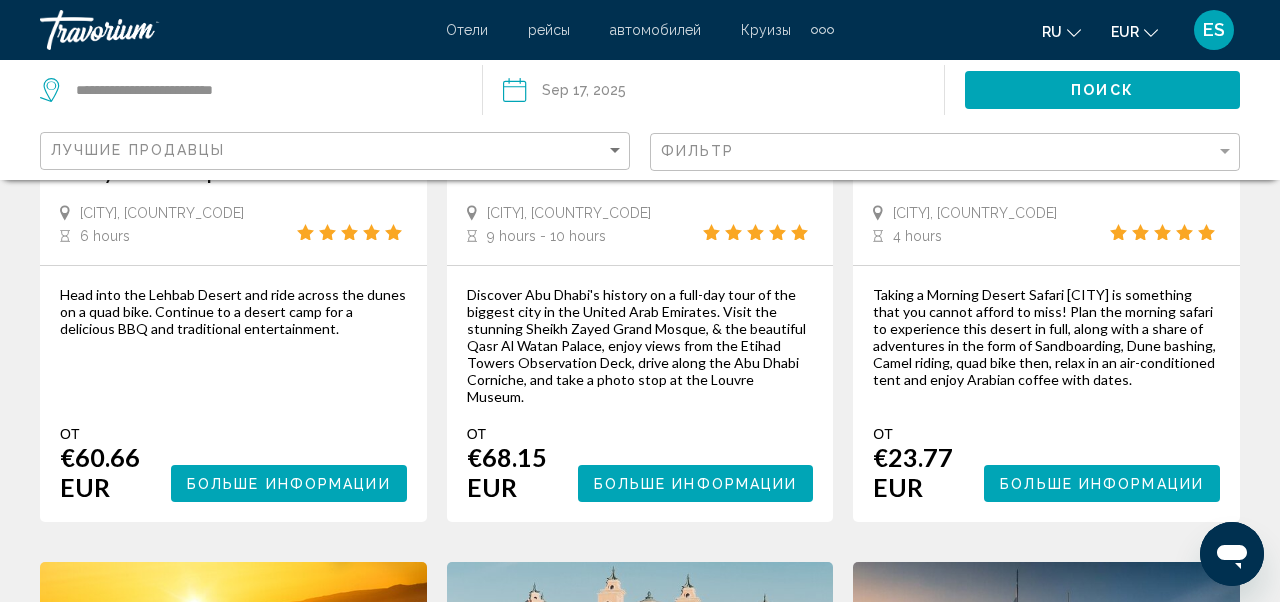 click on "Отели рейсы автомобилей Круизы деятельность Отели рейсы автомобилей Круизы деятельность ru
English Español Français Italiano Português русский EUR
USD ($) MXN (Mex$) CAD (Can$) GBP (£) EUR (€) AUD (A$) NZD (NZ$) CNY (CN¥) ES Авторизоваться" at bounding box center [640, 30] 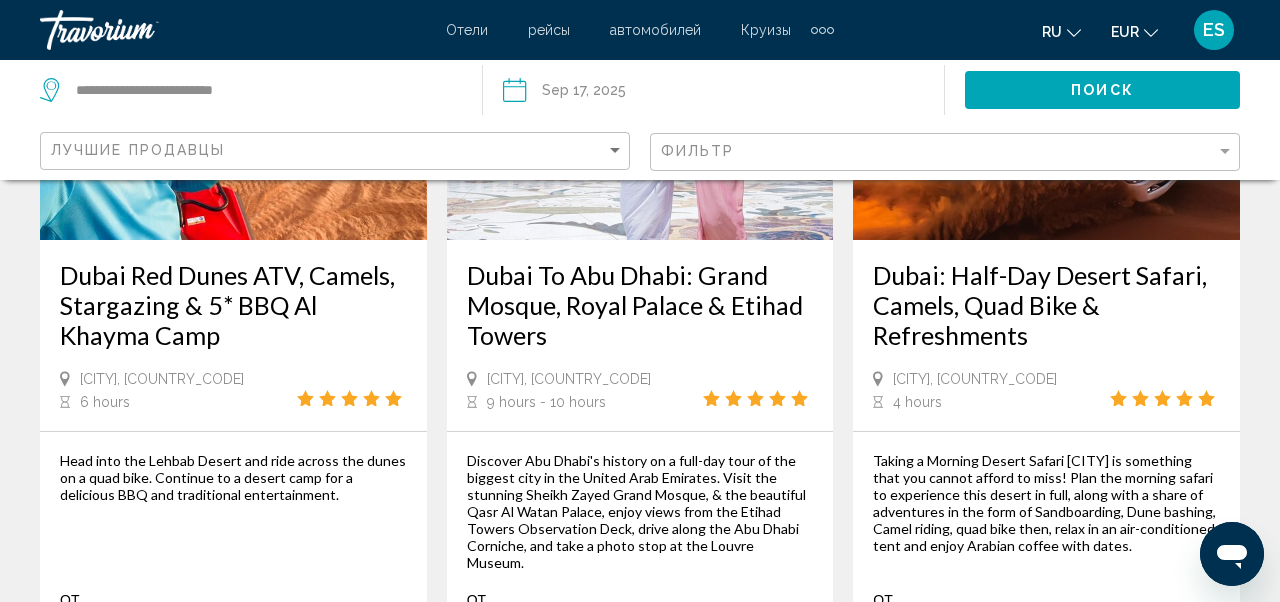 scroll, scrollTop: 0, scrollLeft: 0, axis: both 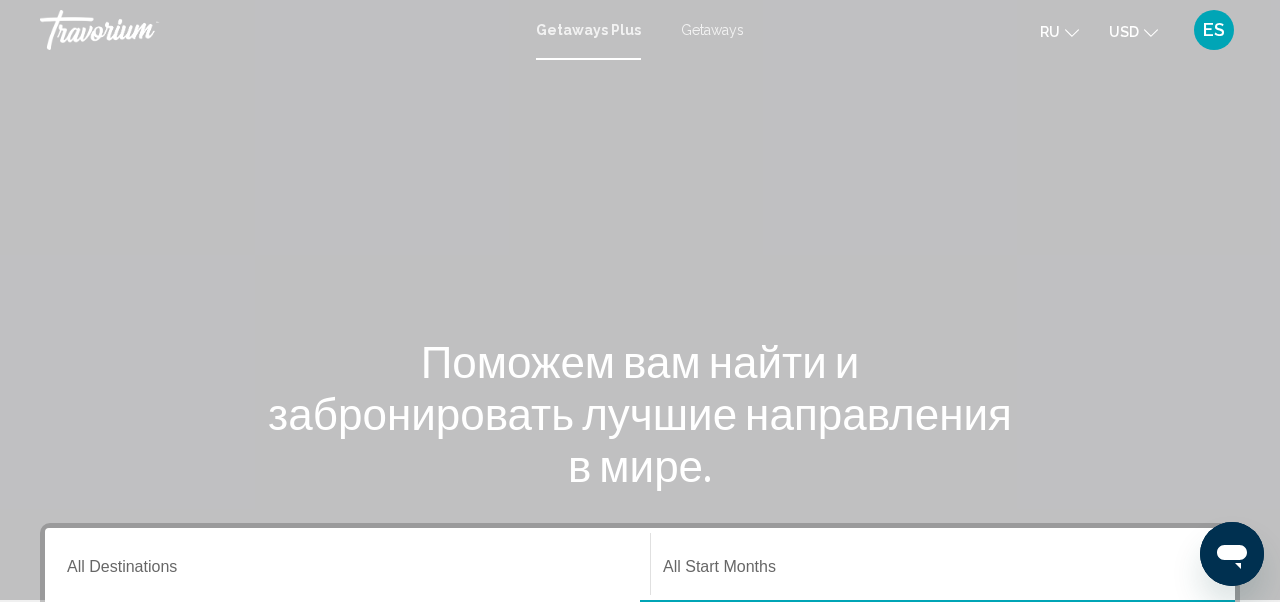 click on "Getaways" at bounding box center (712, 30) 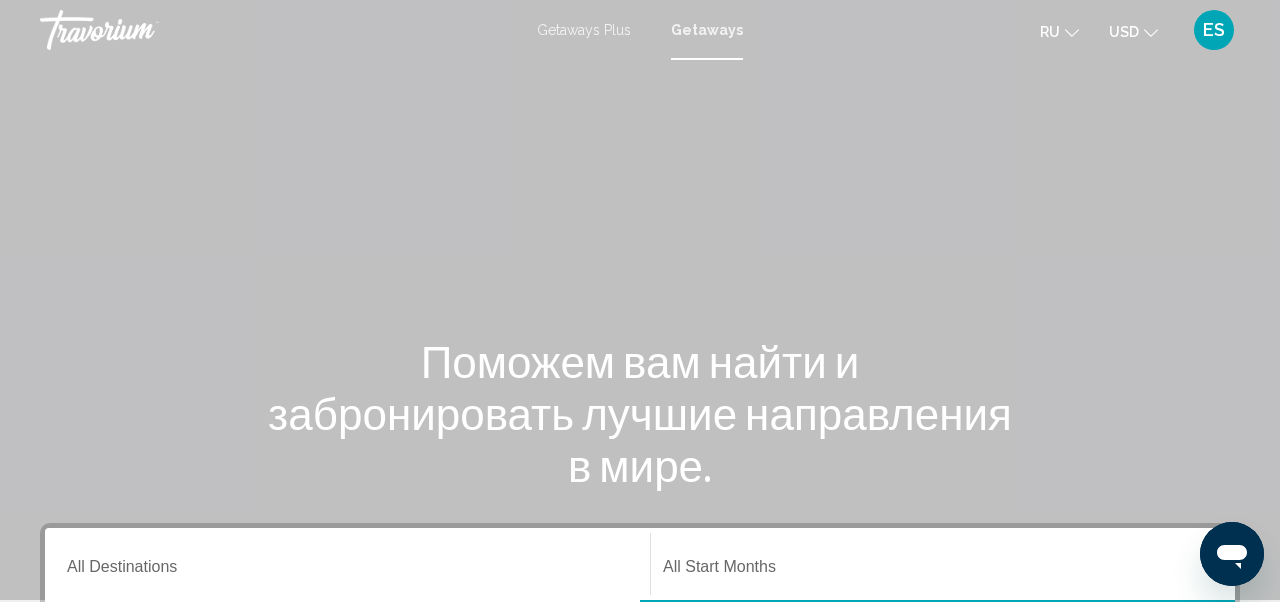 click on "Getaways Plus Getaways ru
English Español Français Italiano Português русский USD
USD ($) MXN (Mex$) CAD (Can$) GBP (£) EUR (€) AUD (A$) NZD (NZ$) CNY (CN¥) ES Авторизоваться" at bounding box center (640, 30) 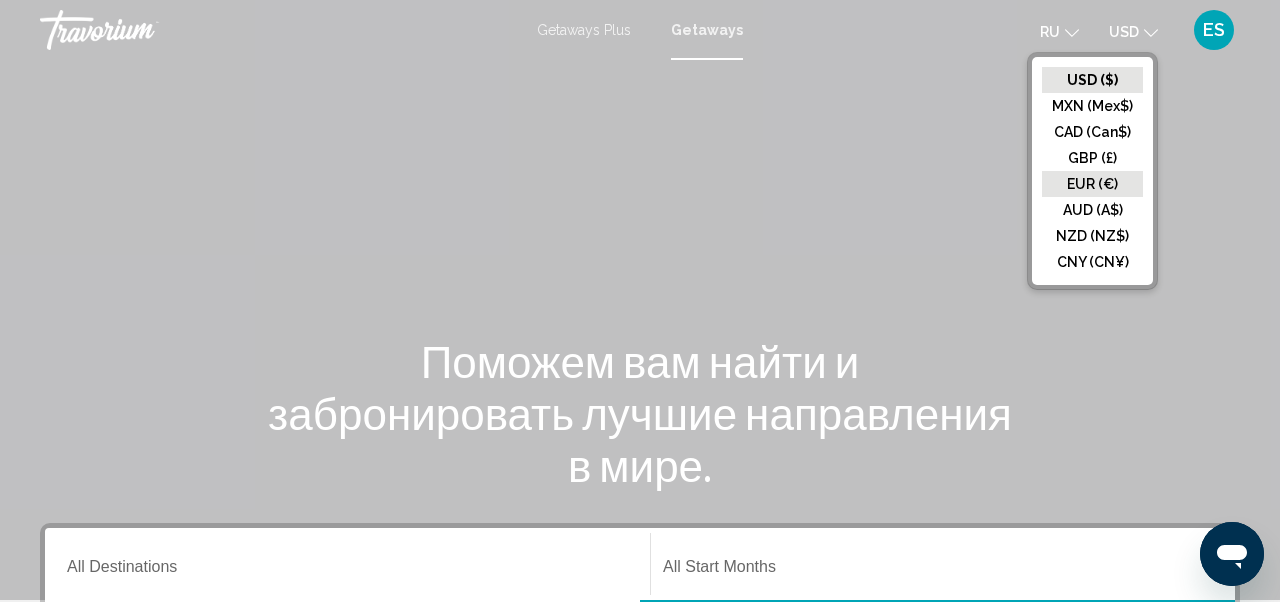 click on "EUR (€)" 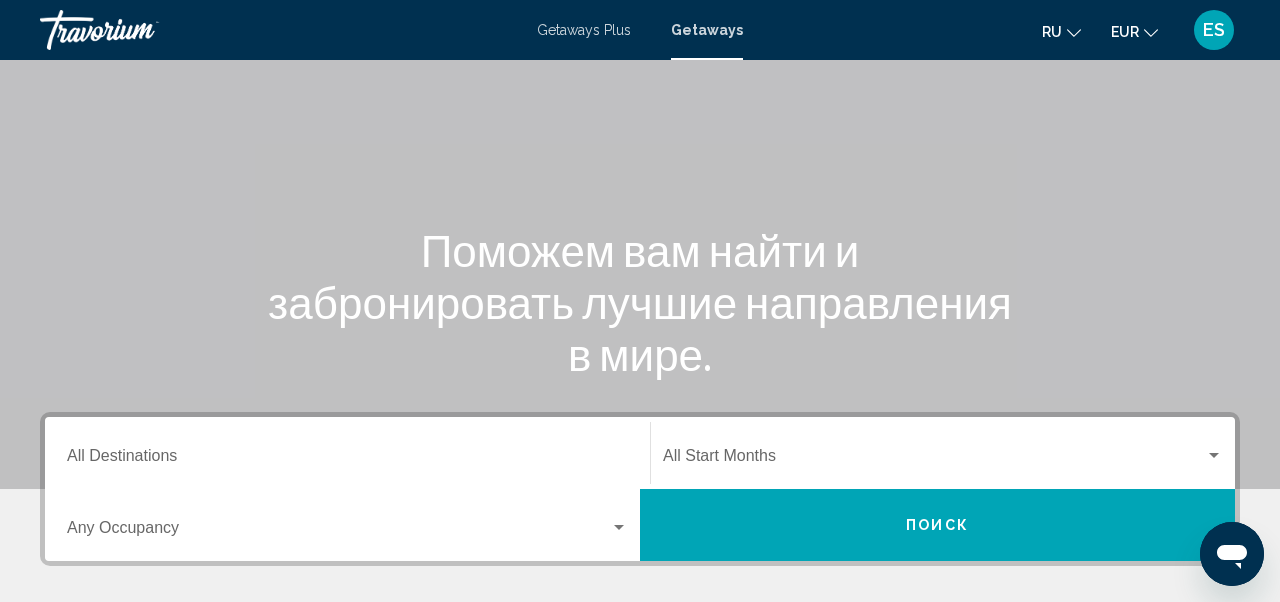 click on "Destination All Destinations" at bounding box center (347, 460) 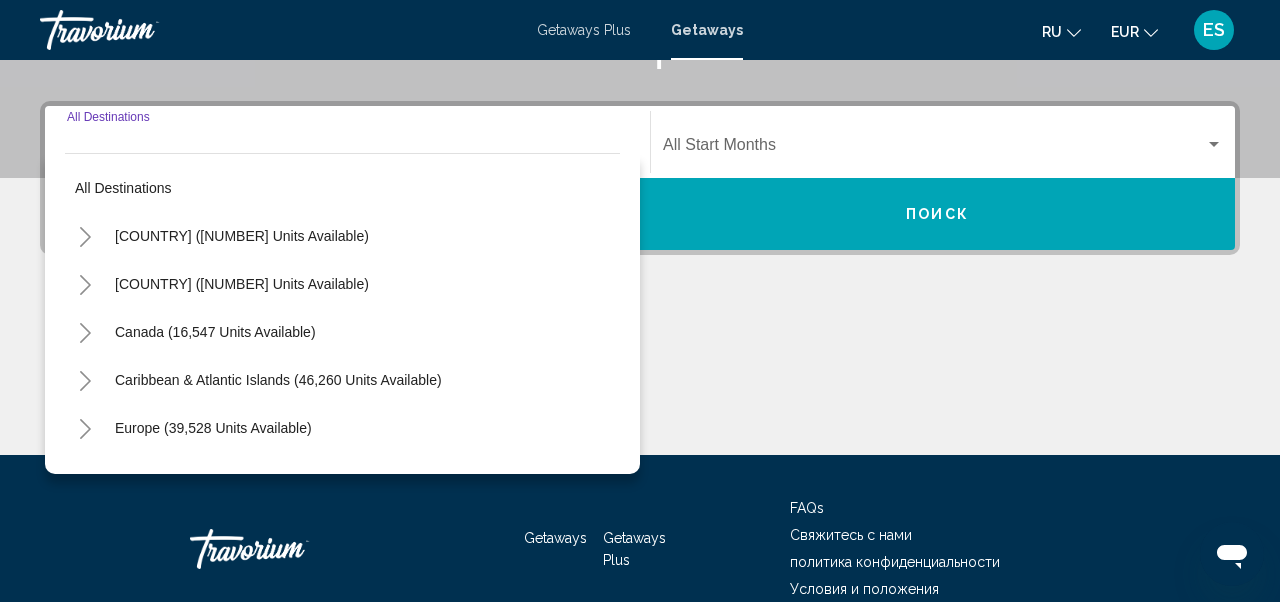 scroll, scrollTop: 425, scrollLeft: 0, axis: vertical 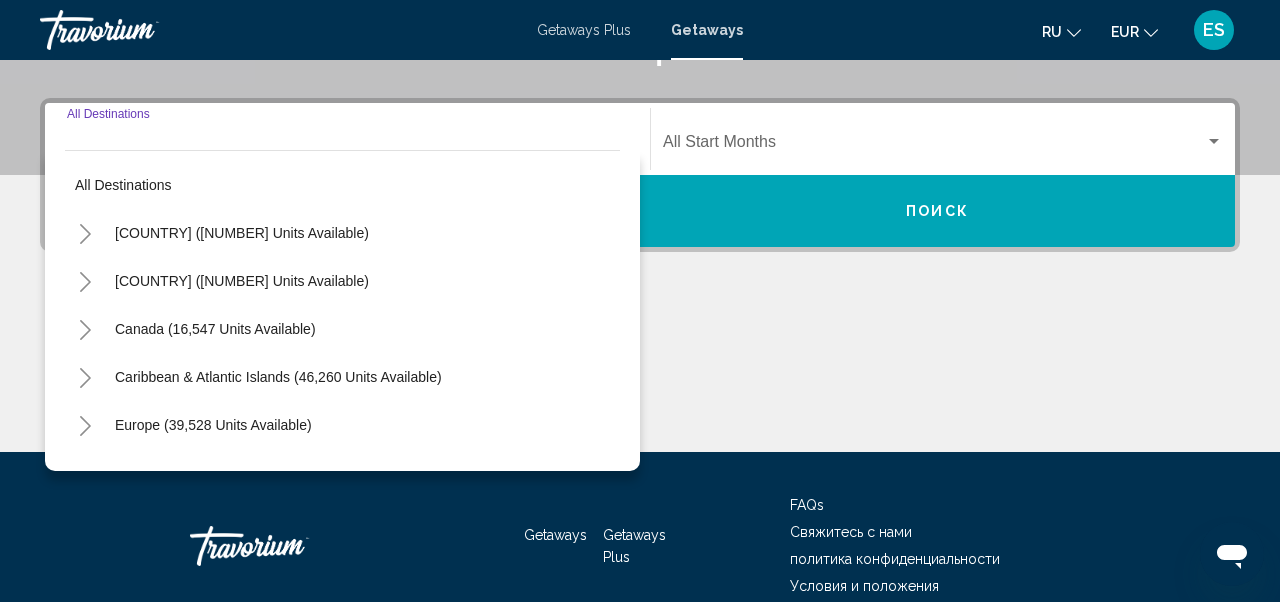 click 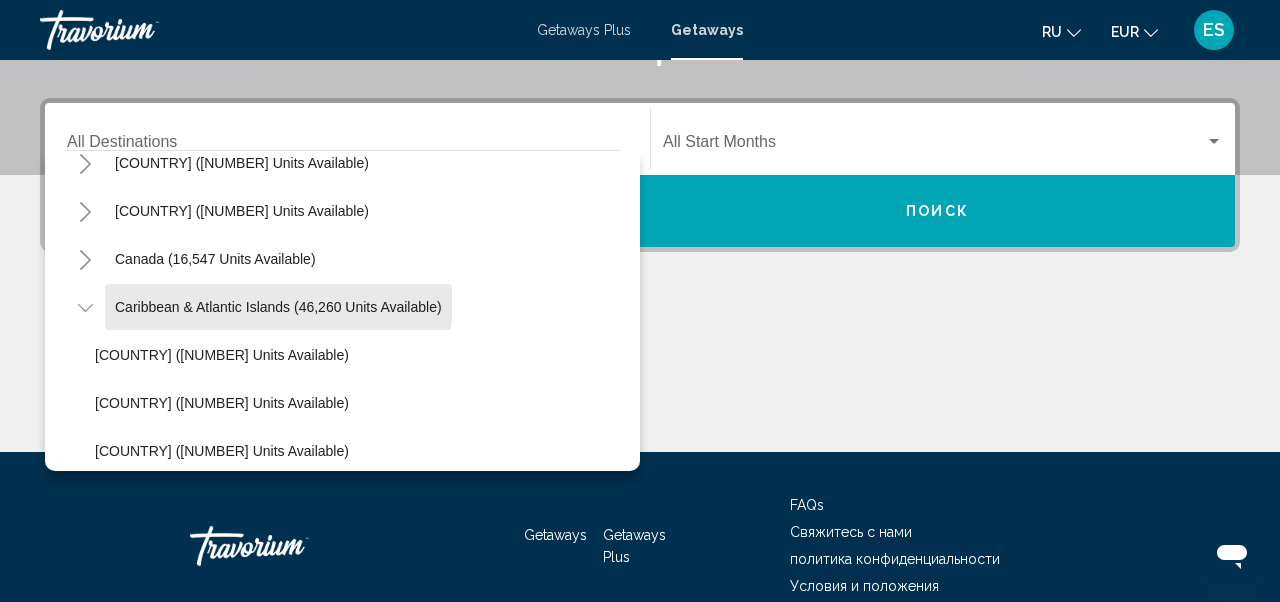 scroll, scrollTop: 74, scrollLeft: 0, axis: vertical 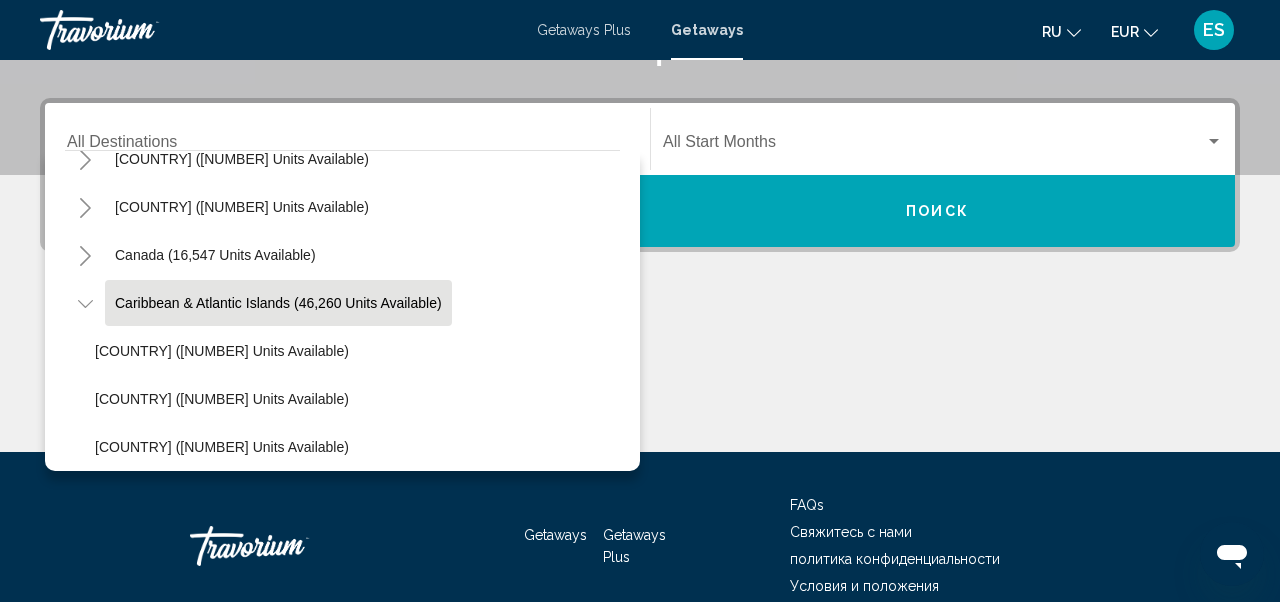 click on "Caribbean & Atlantic Islands (46,260 units available)" at bounding box center (213, 975) 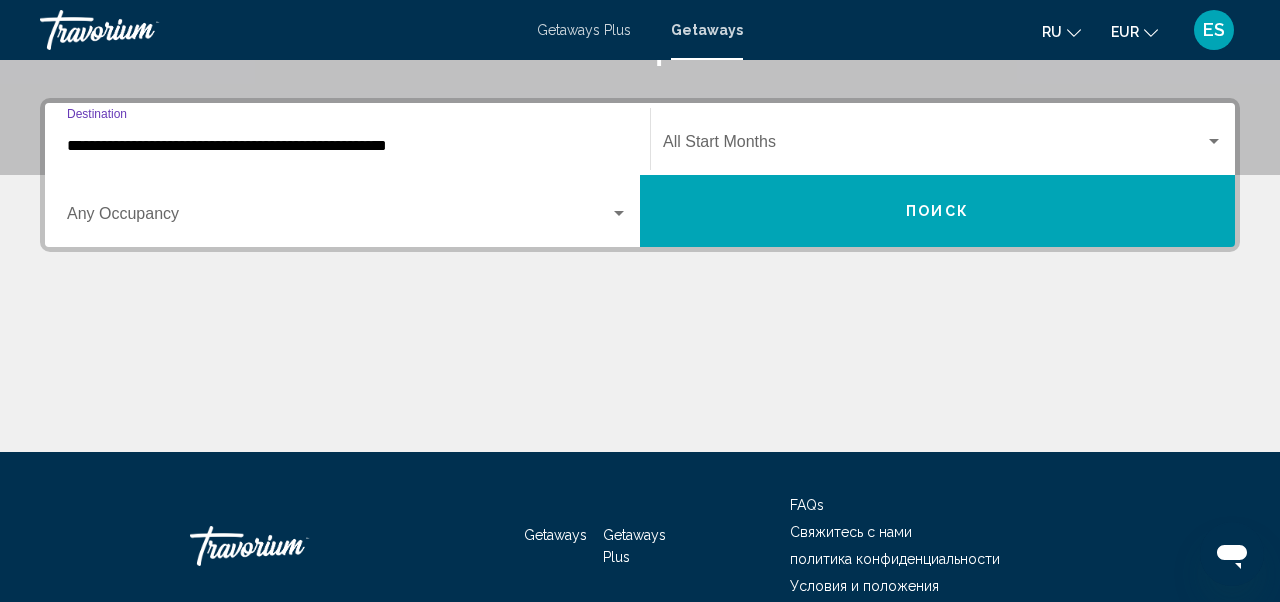 click at bounding box center [338, 218] 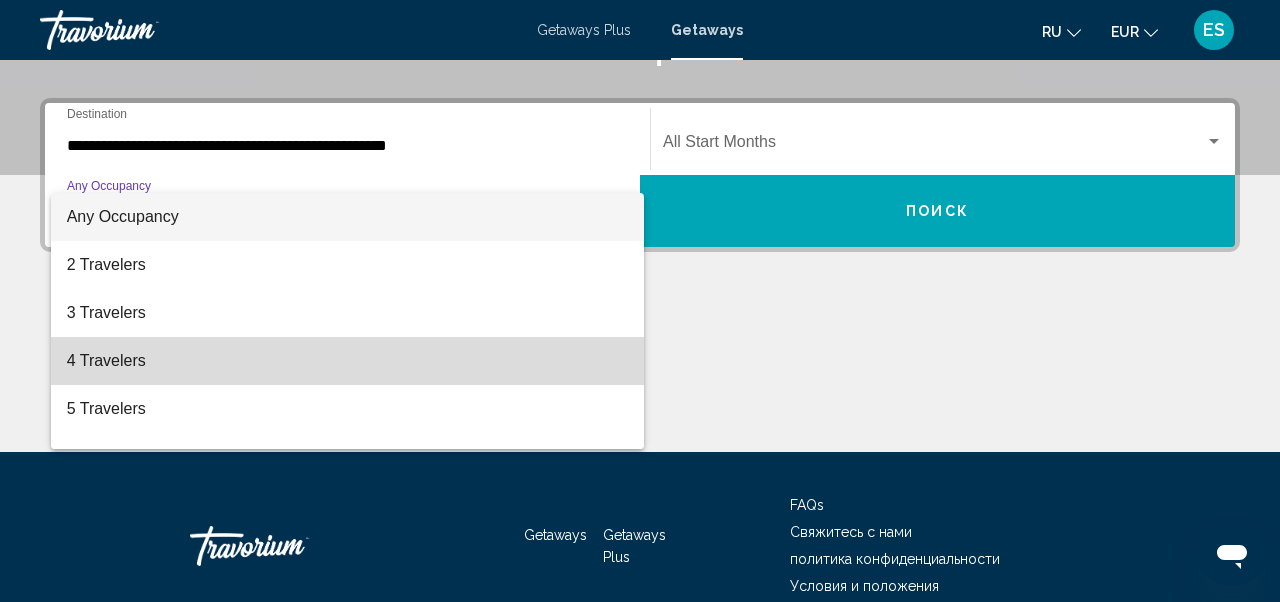 click on "4 Travelers" at bounding box center [347, 361] 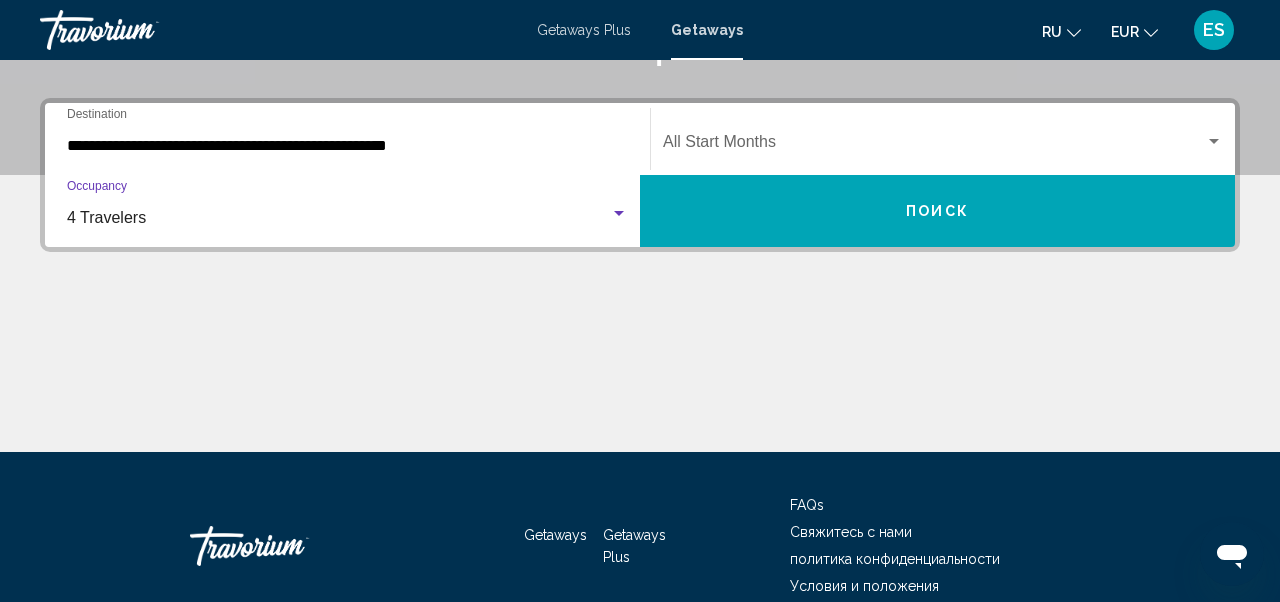 click on "4 Travelers" at bounding box center (106, 217) 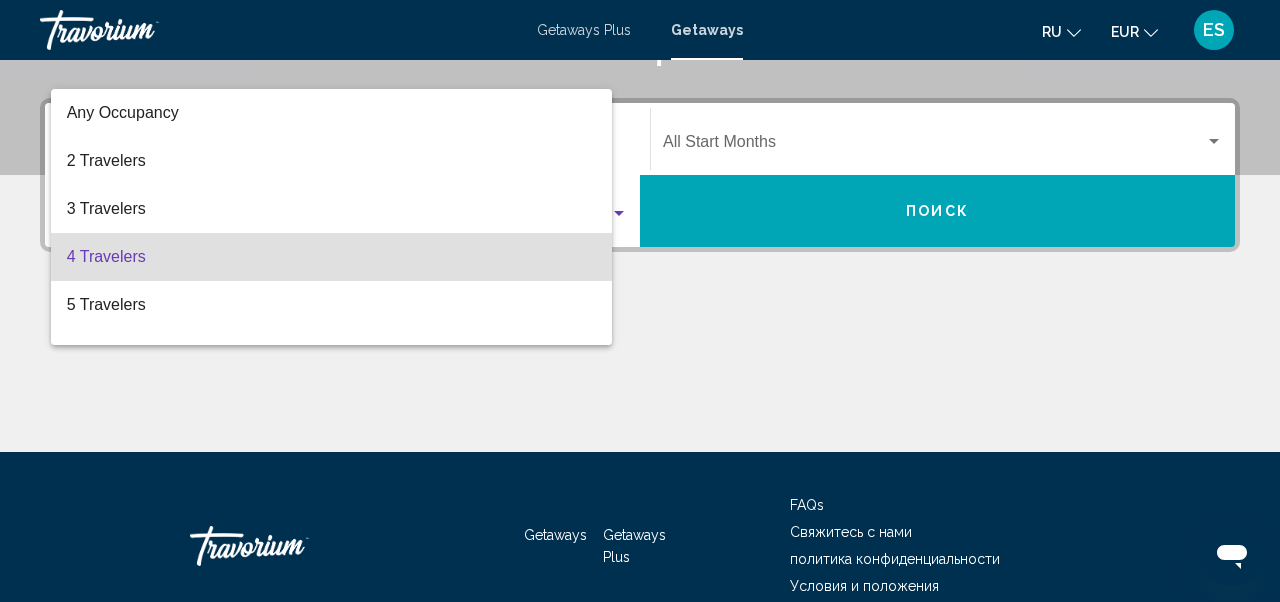 scroll, scrollTop: 40, scrollLeft: 0, axis: vertical 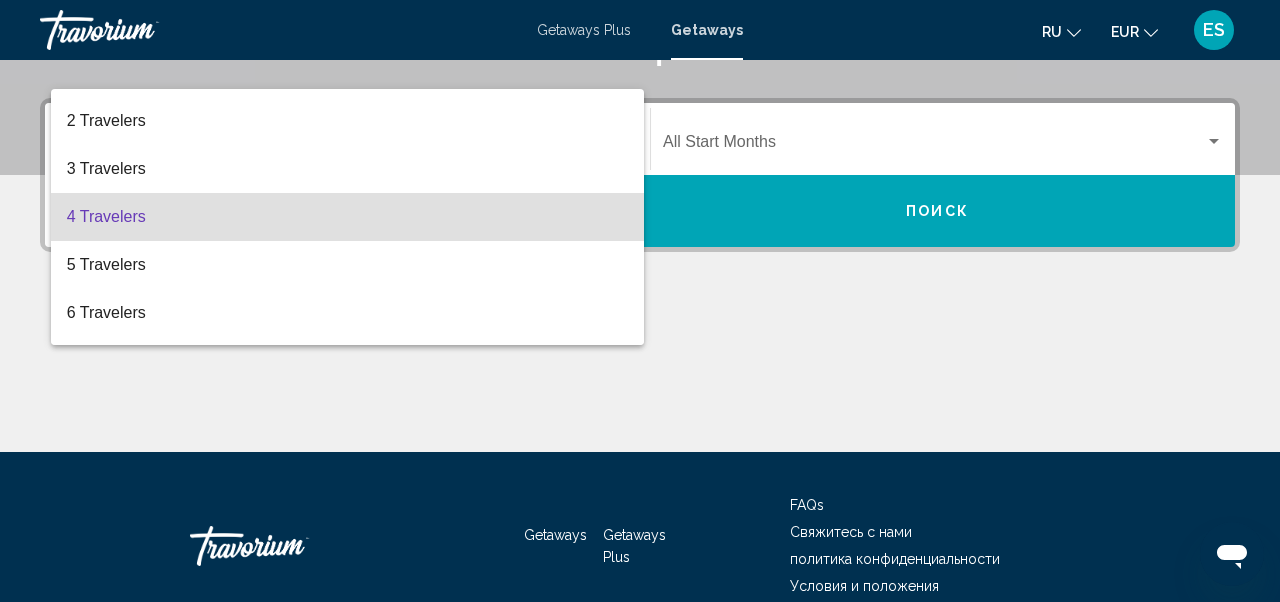 click on "4 Travelers" at bounding box center (347, 217) 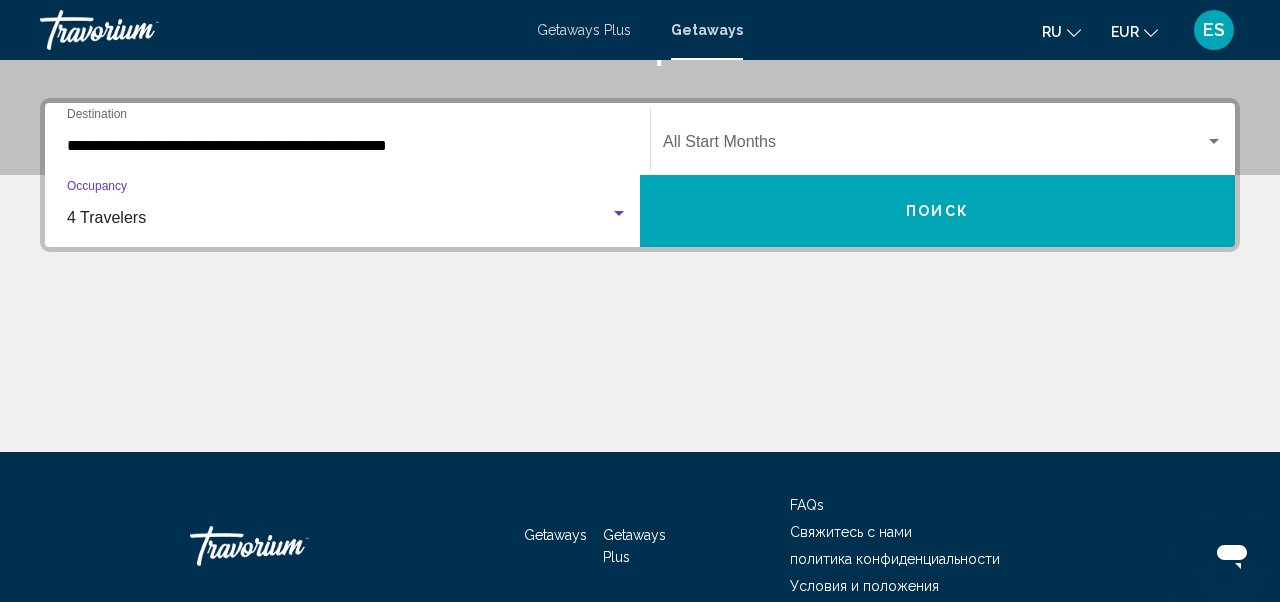 click on "Start Month All Start Months" 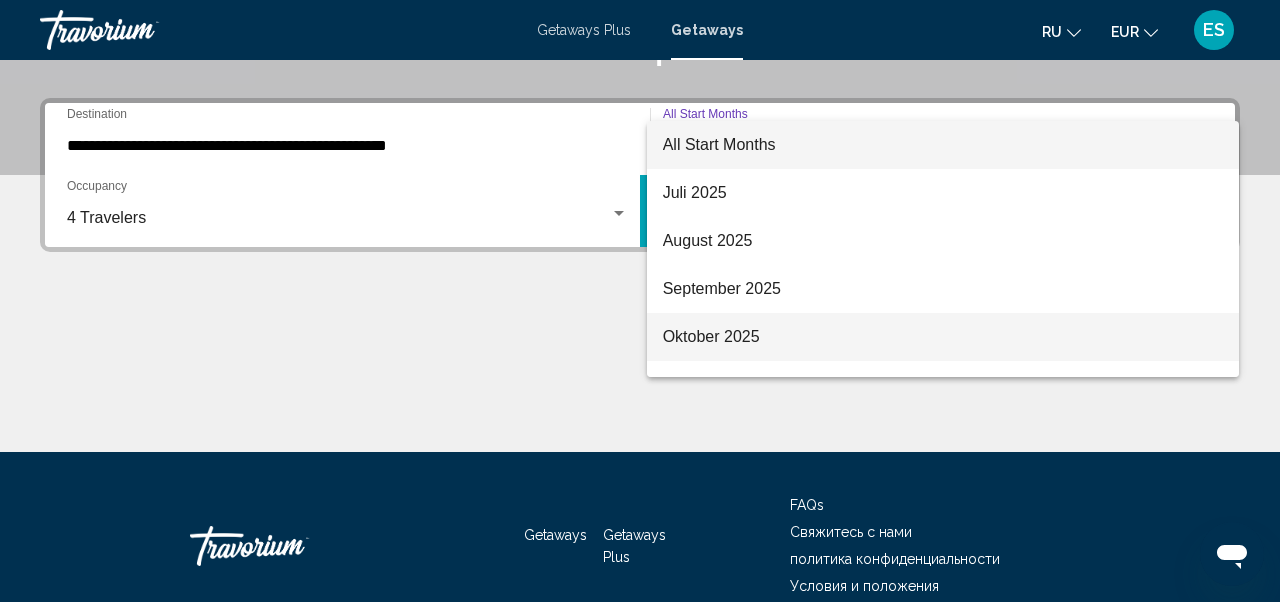 click on "Oktober 2025" at bounding box center (943, 337) 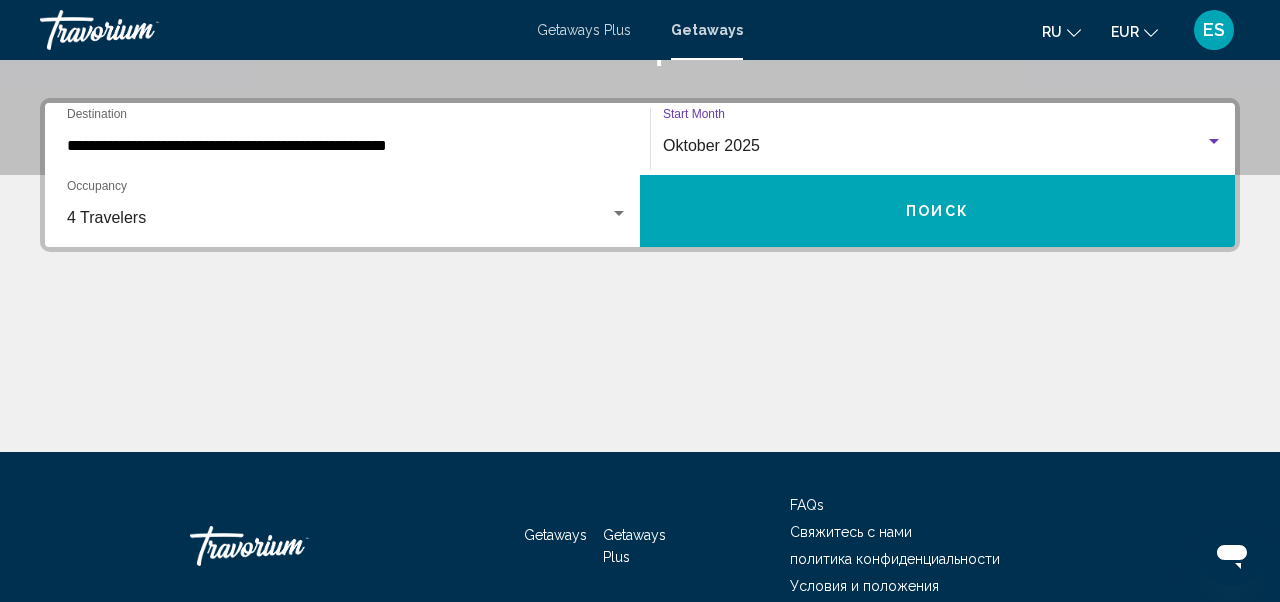 click on "Поиск" at bounding box center (937, 211) 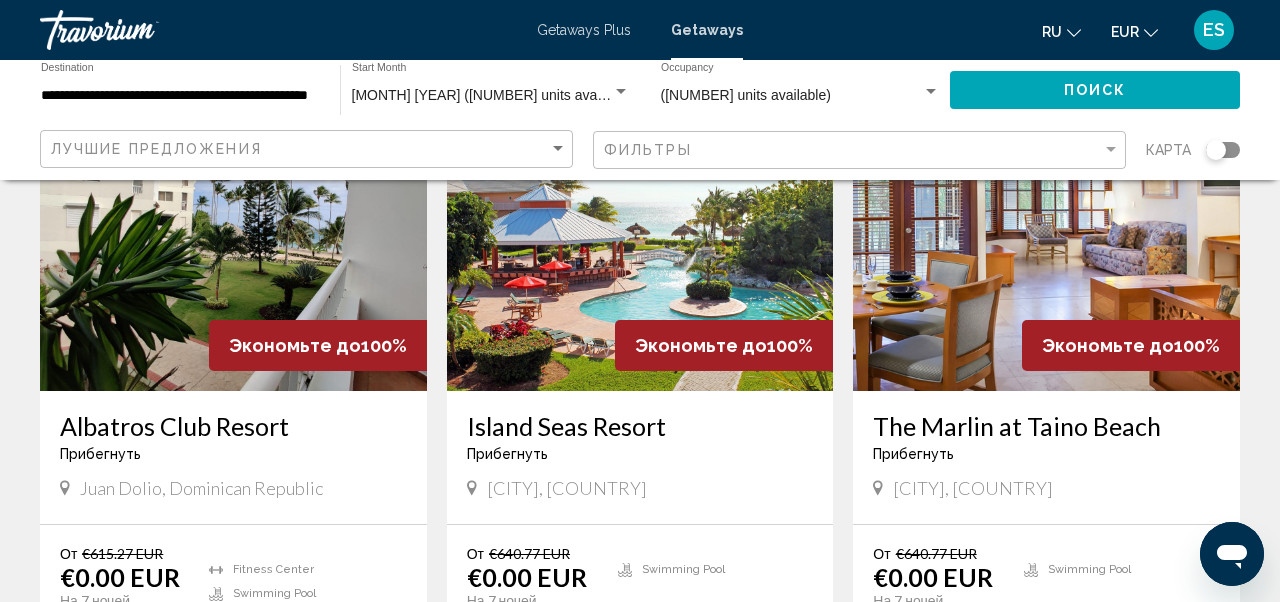 scroll, scrollTop: 178, scrollLeft: 0, axis: vertical 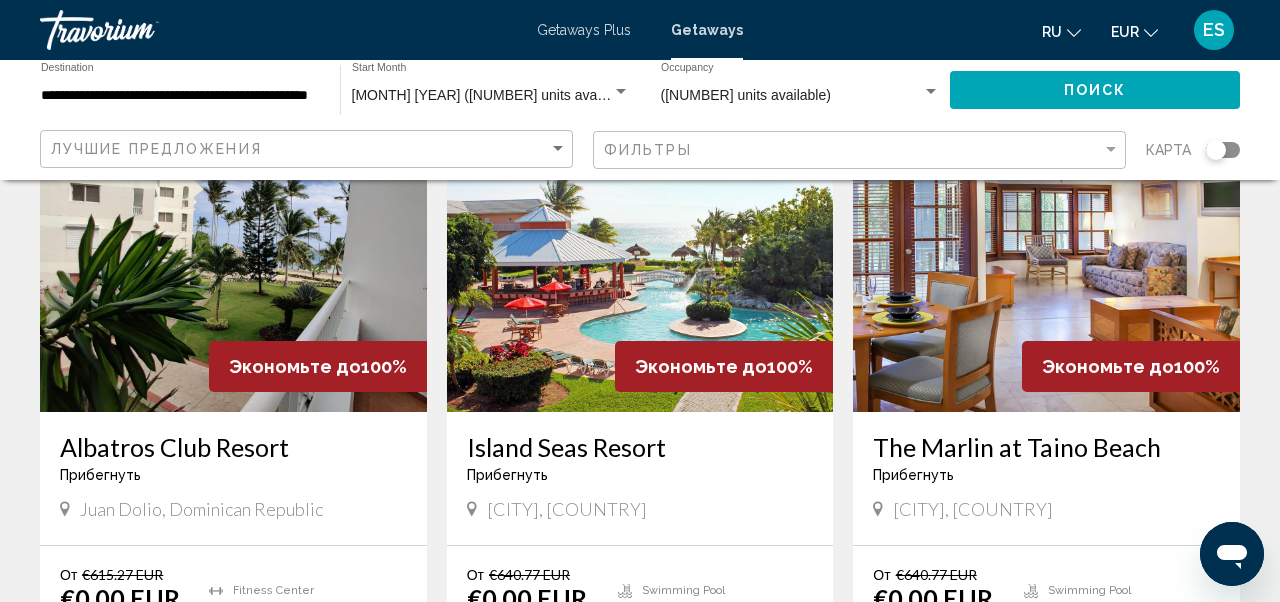 click at bounding box center [233, 252] 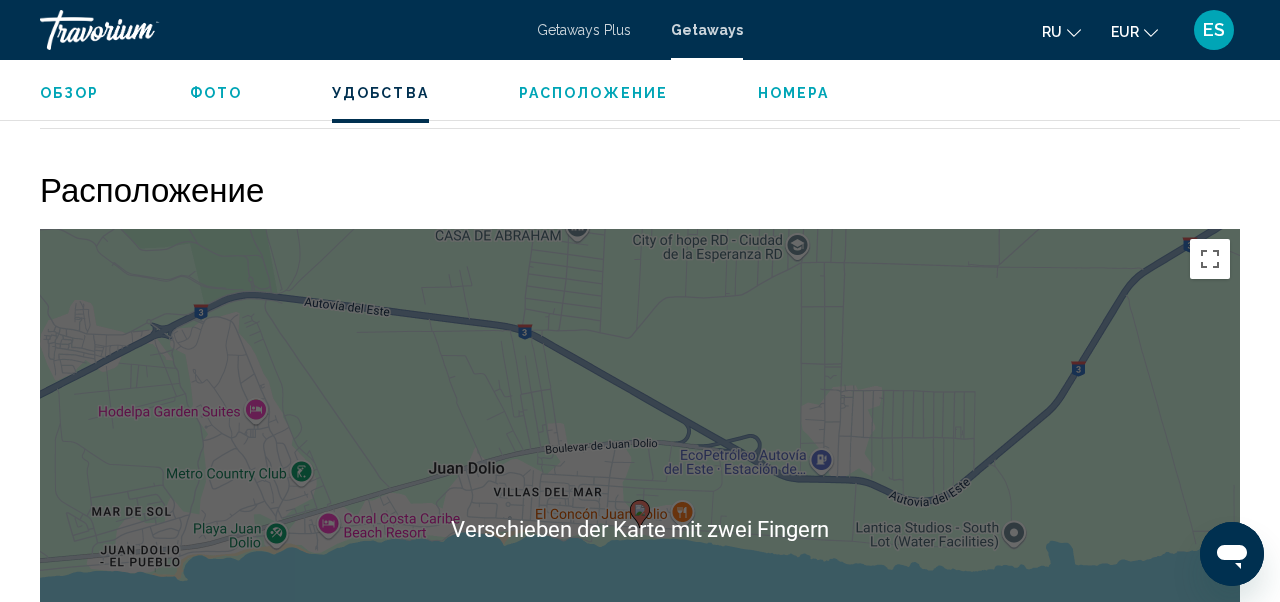 scroll, scrollTop: 2388, scrollLeft: 0, axis: vertical 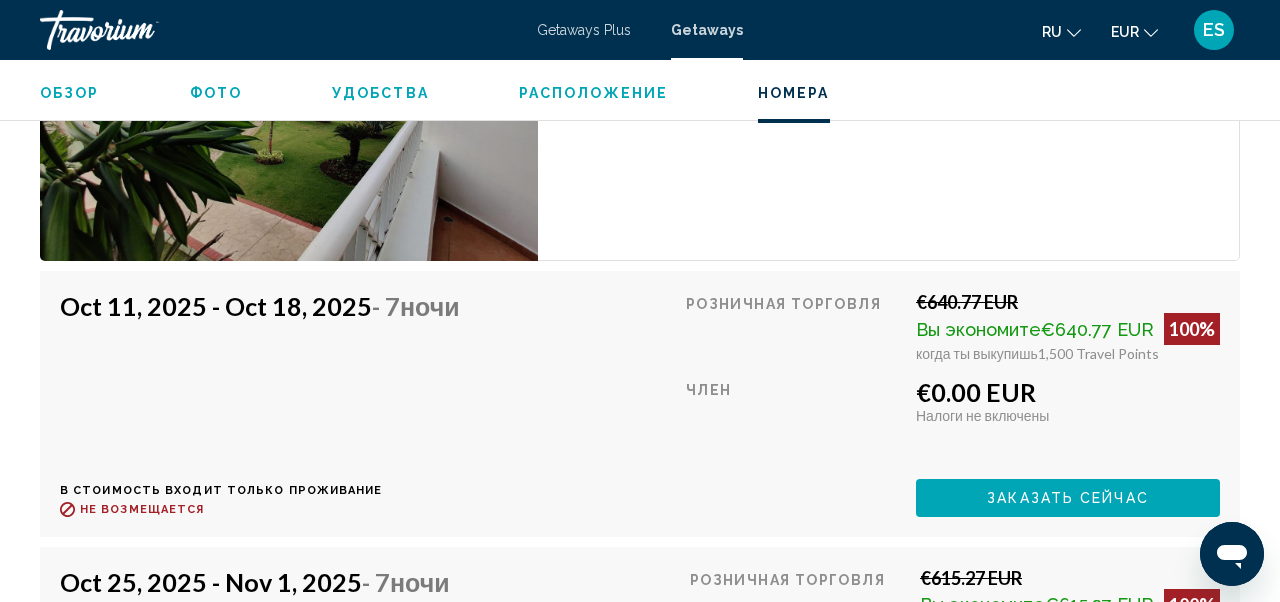 click on "Заказать сейчас" at bounding box center [1068, 497] 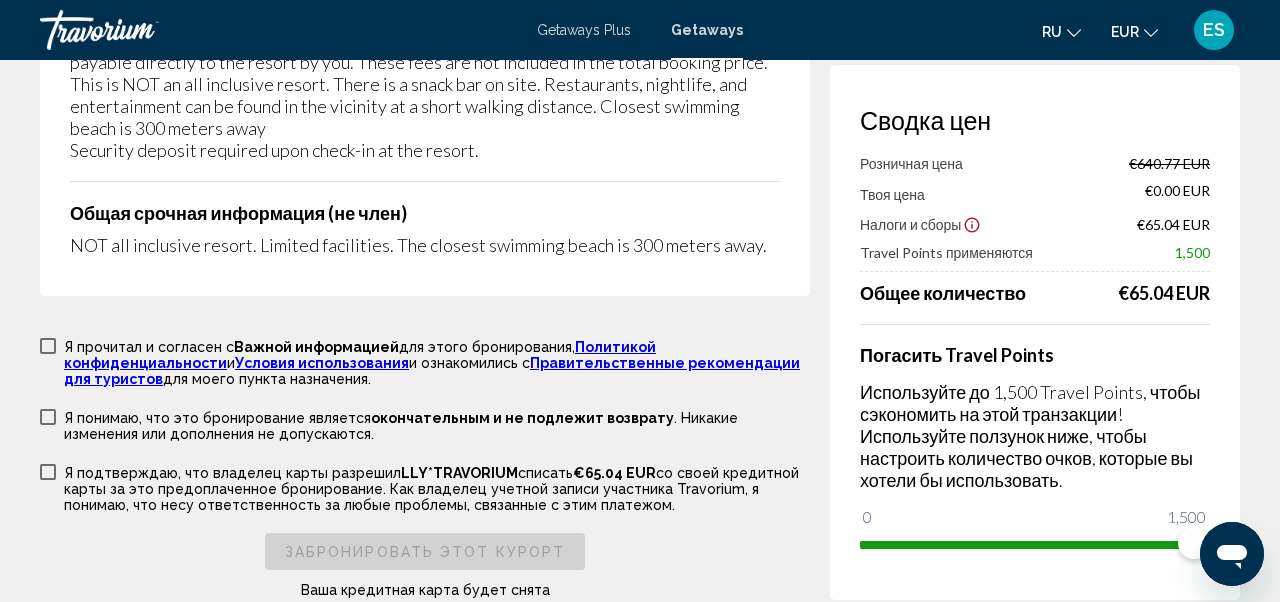 scroll, scrollTop: 3483, scrollLeft: 0, axis: vertical 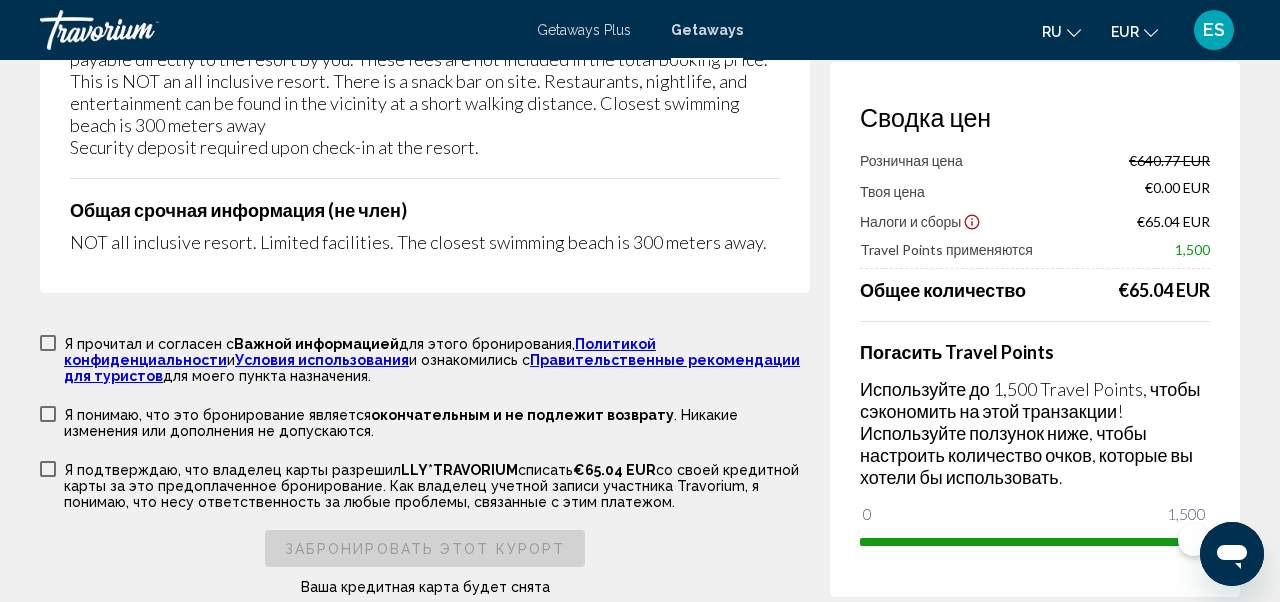 click on "[COUNTRY] [RESORT_NAME]
Register [MONTH] [DAY], [YEAR]
Check-in [MONTH] [DAY], [YEAR] [NUMBER]  nights
Guests [NUMBER]  Adult ,    * [NUMBER]" at bounding box center [640, -1393] 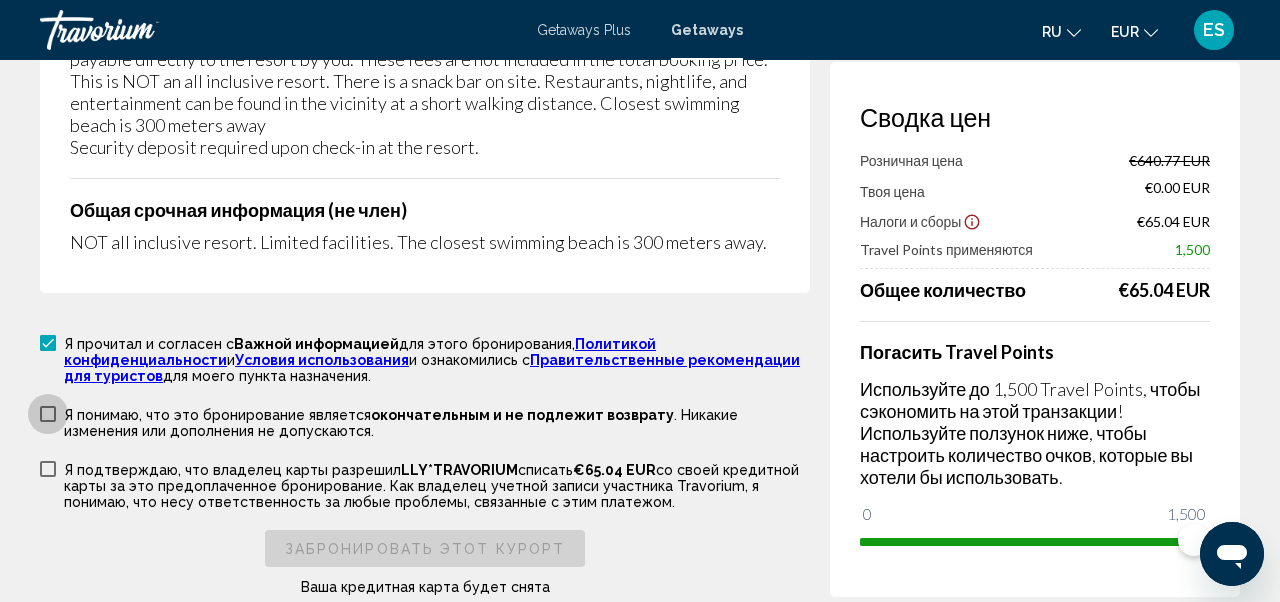 click at bounding box center (48, 414) 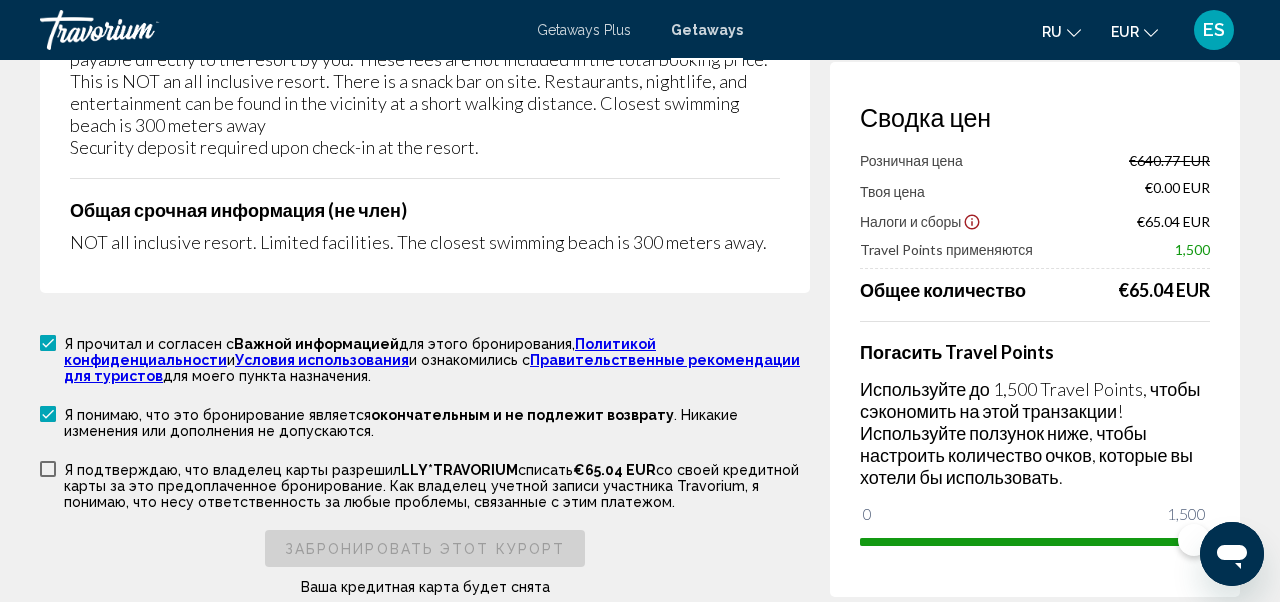 click at bounding box center [48, 469] 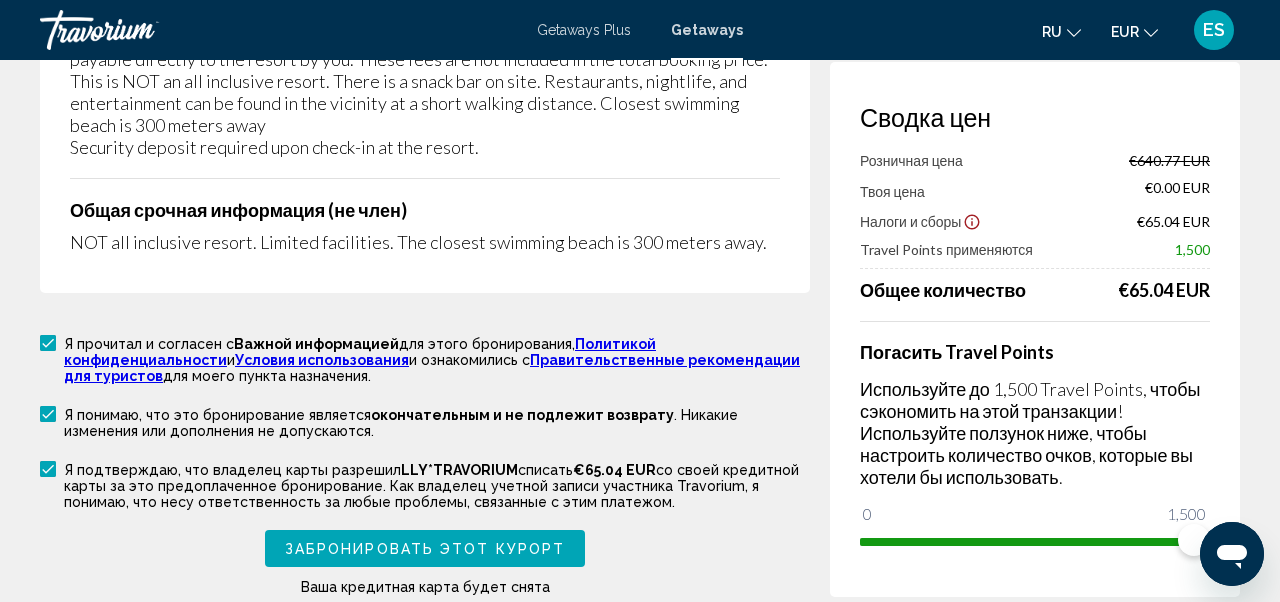 click at bounding box center [48, 343] 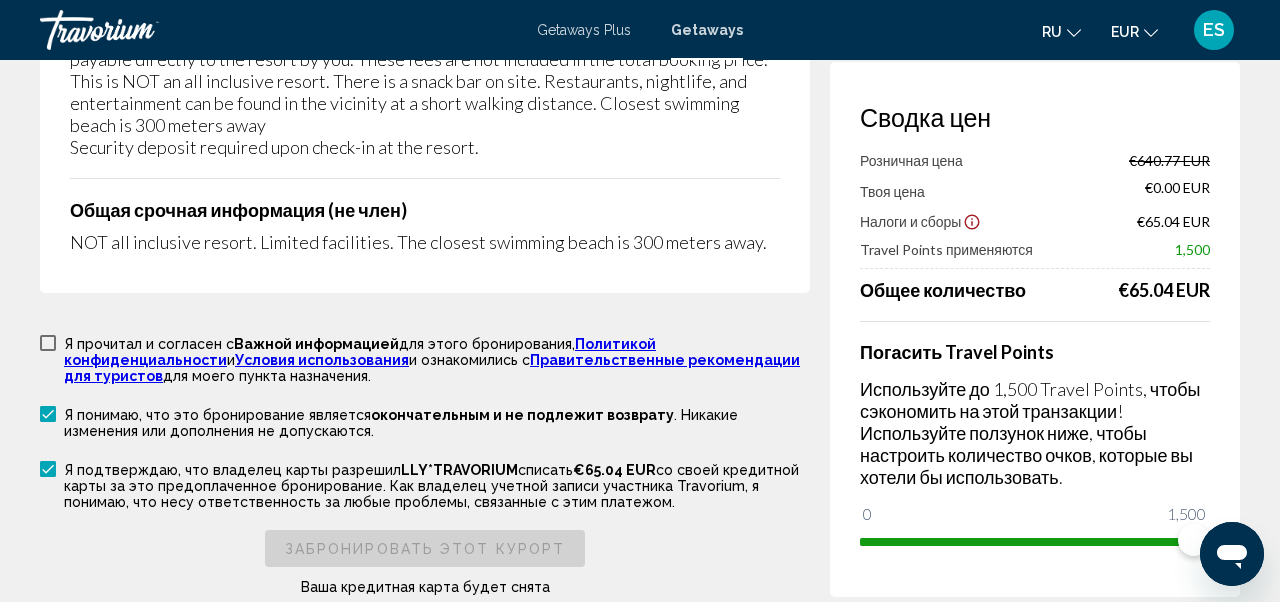click at bounding box center [48, 414] 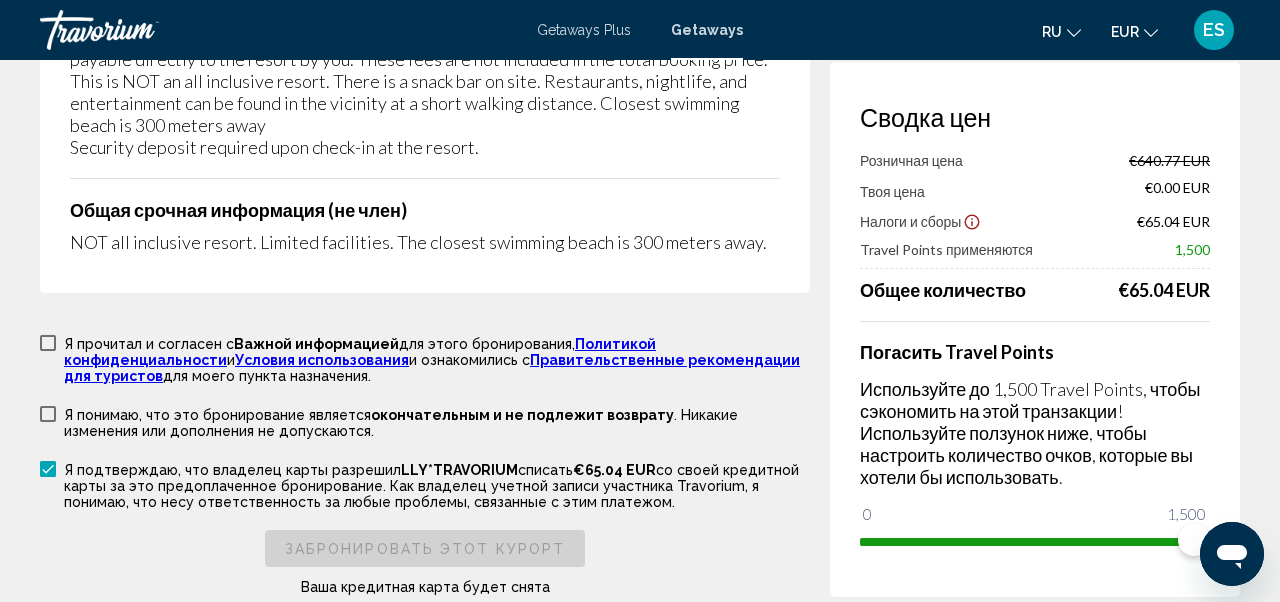 click at bounding box center [48, 469] 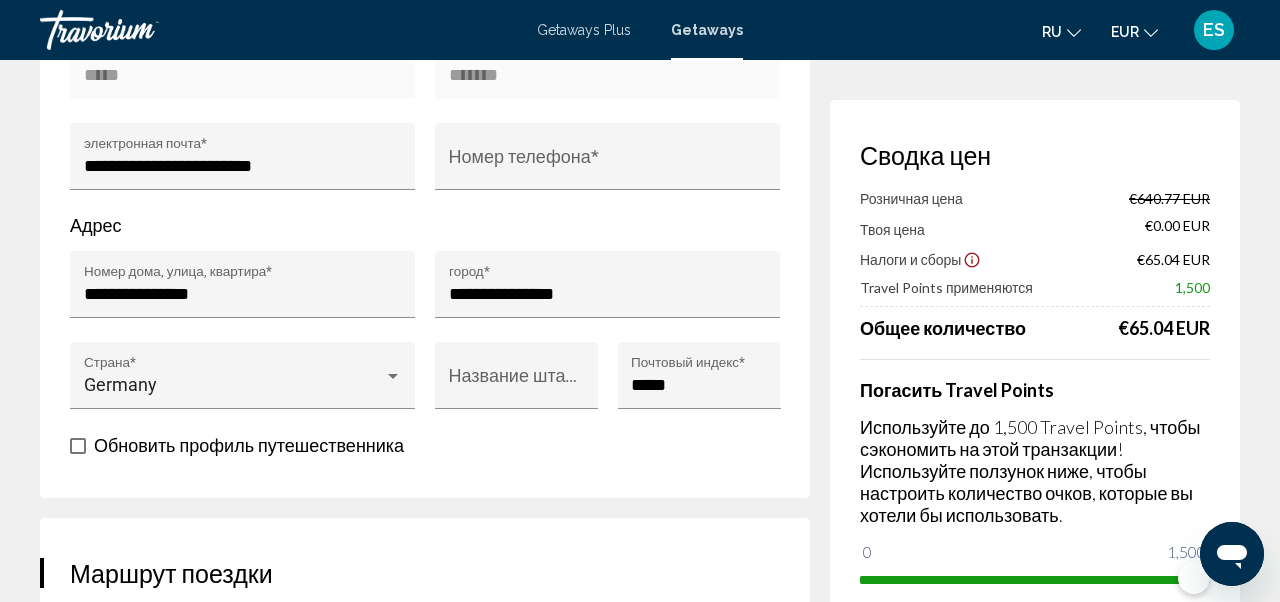scroll, scrollTop: 0, scrollLeft: 0, axis: both 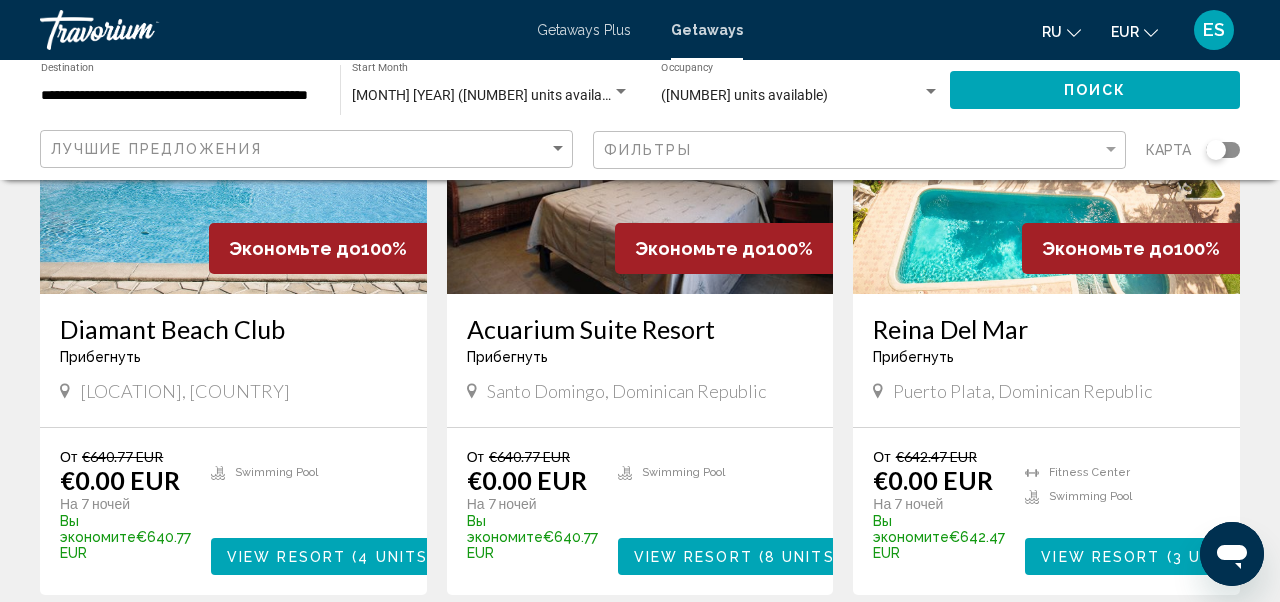 click at bounding box center [233, 134] 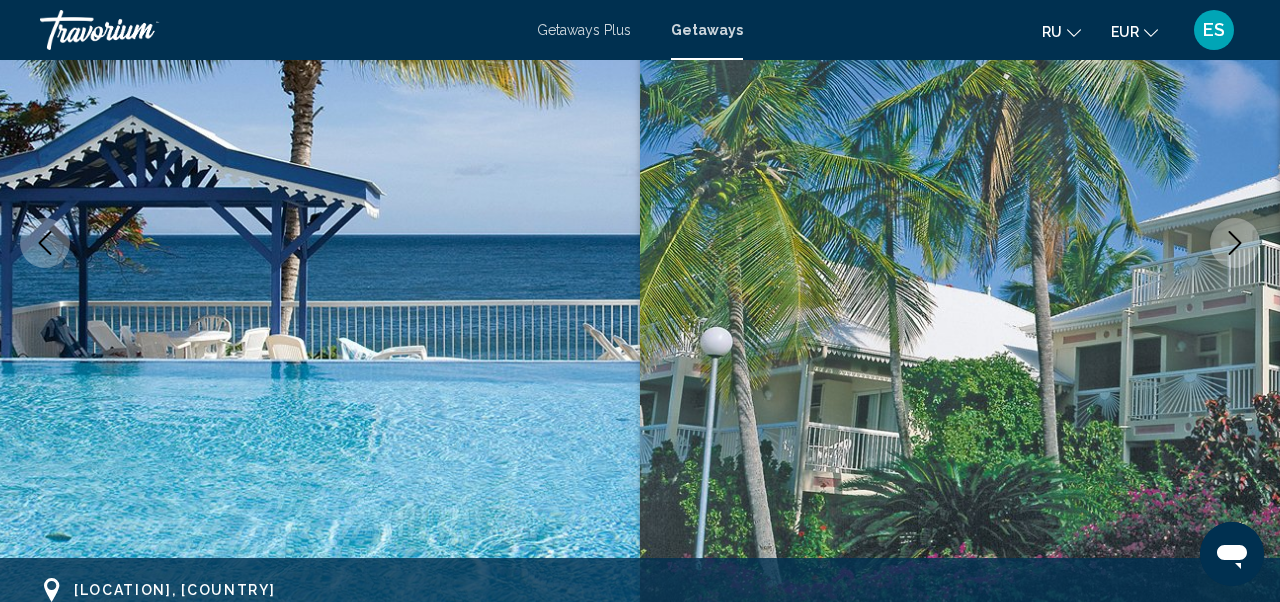 scroll, scrollTop: 310, scrollLeft: 0, axis: vertical 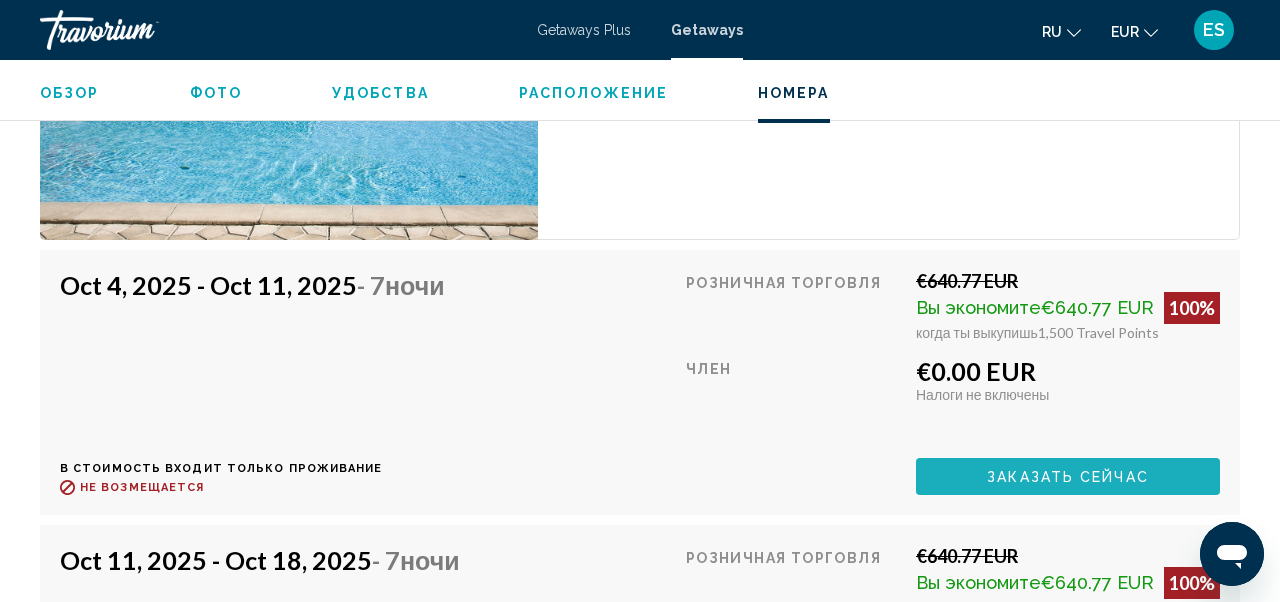 click on "Заказать сейчас" at bounding box center (1068, 476) 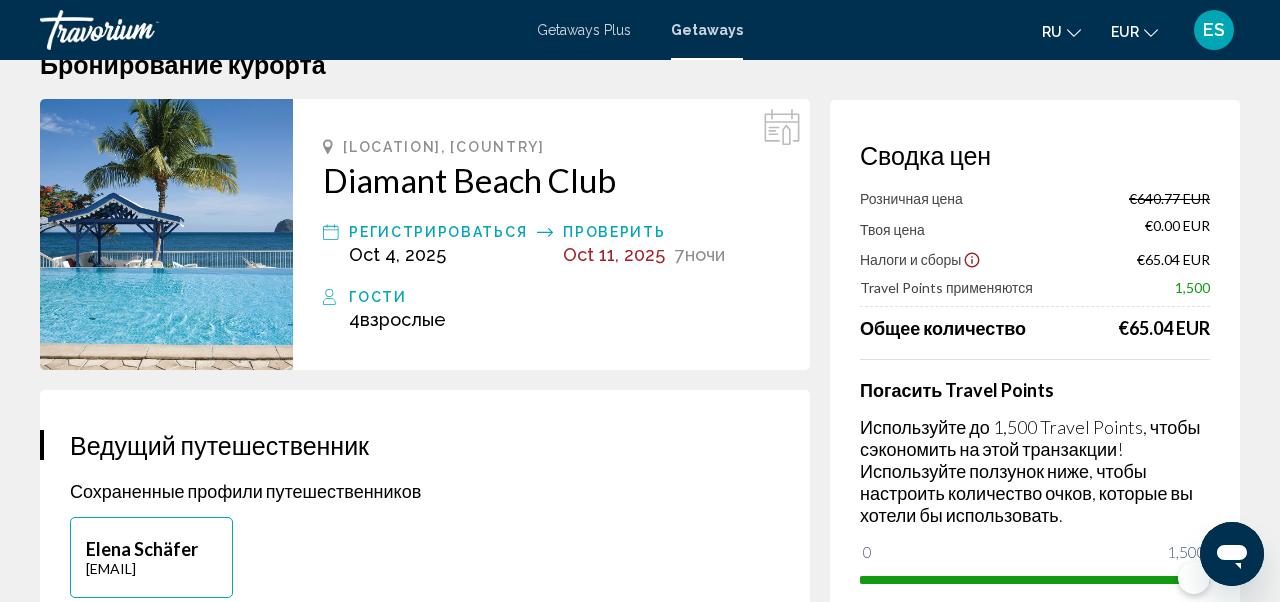 scroll, scrollTop: 0, scrollLeft: 0, axis: both 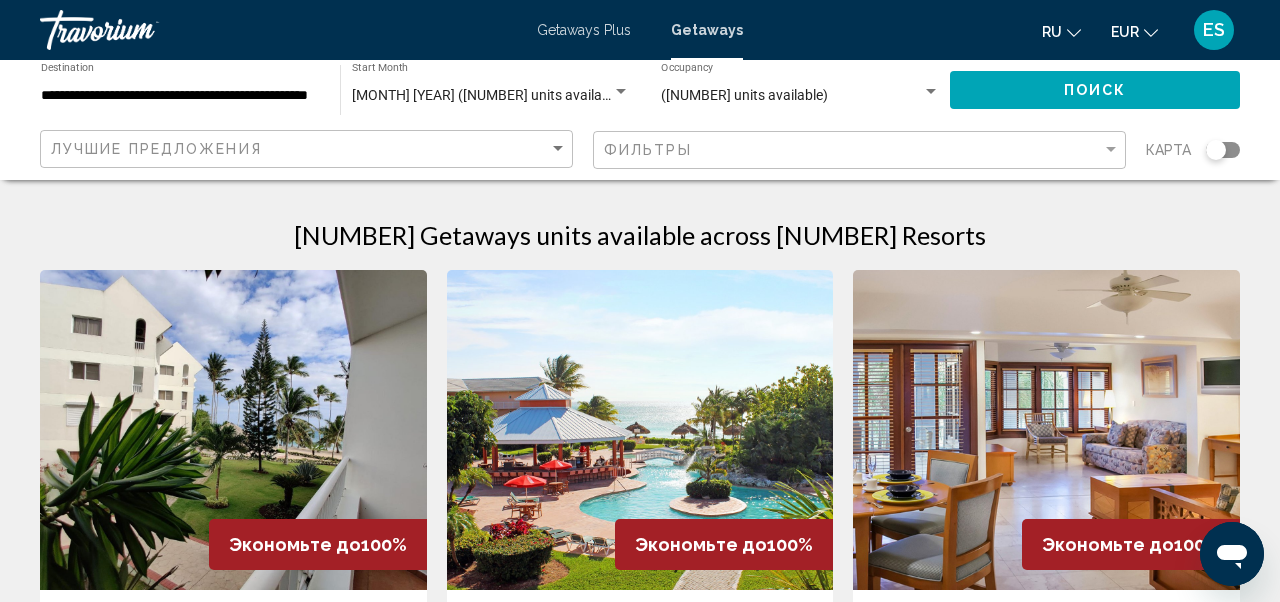 click on "**********" at bounding box center (180, 96) 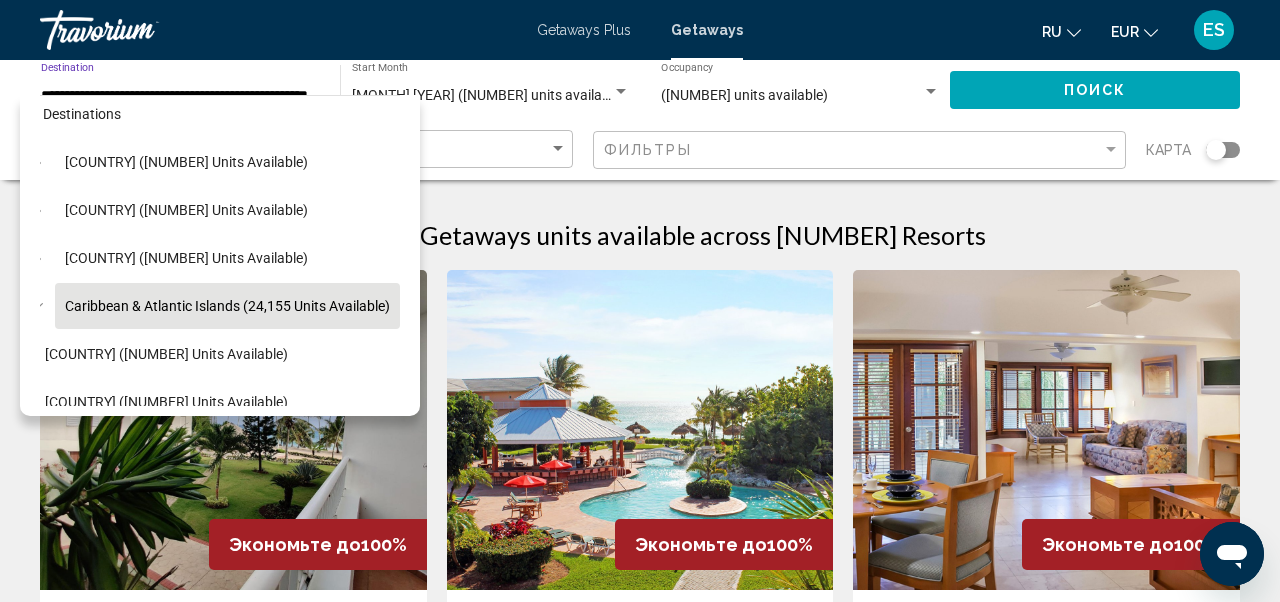scroll, scrollTop: 0, scrollLeft: 25, axis: horizontal 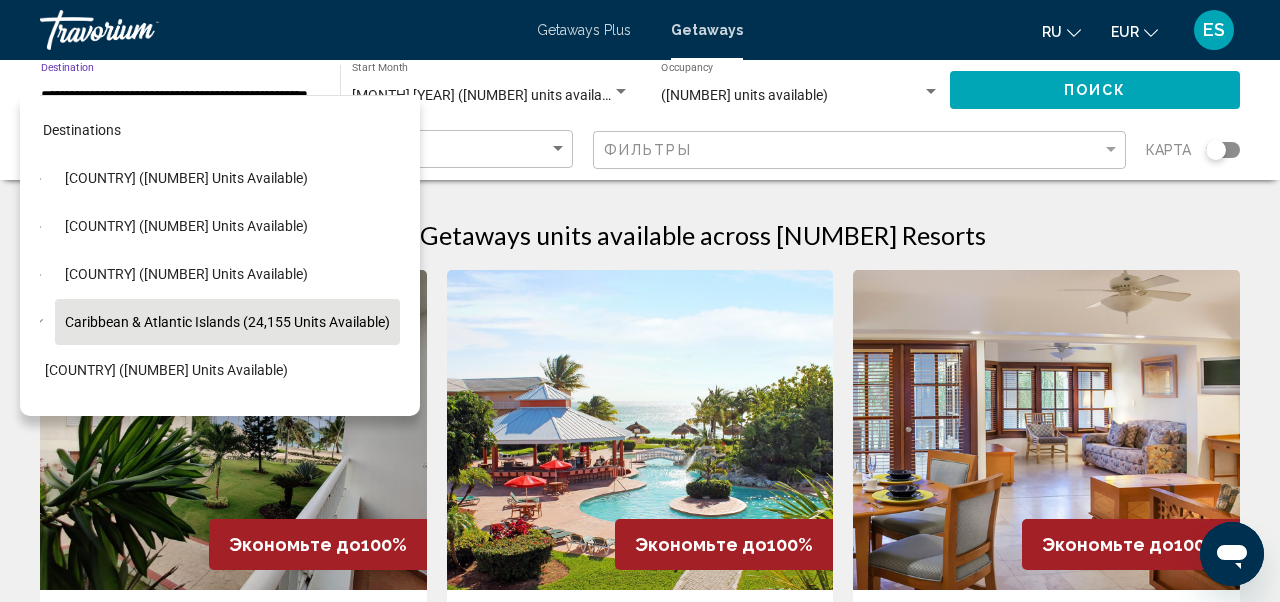 click on "Albatros Club Resort  Apply  -  This is an adult-only resort
[LOCATION], [COUNTRY] From [PRICE] [CURRENCY] [PRICE] [CURRENCY] For [NUMBER] nights You save  [PRICE] [CURRENCY]   temp  [NUMBER]
Fitness Center
Swimming Pool View Resort    ( [NUMBER] units )" at bounding box center (233, 580) 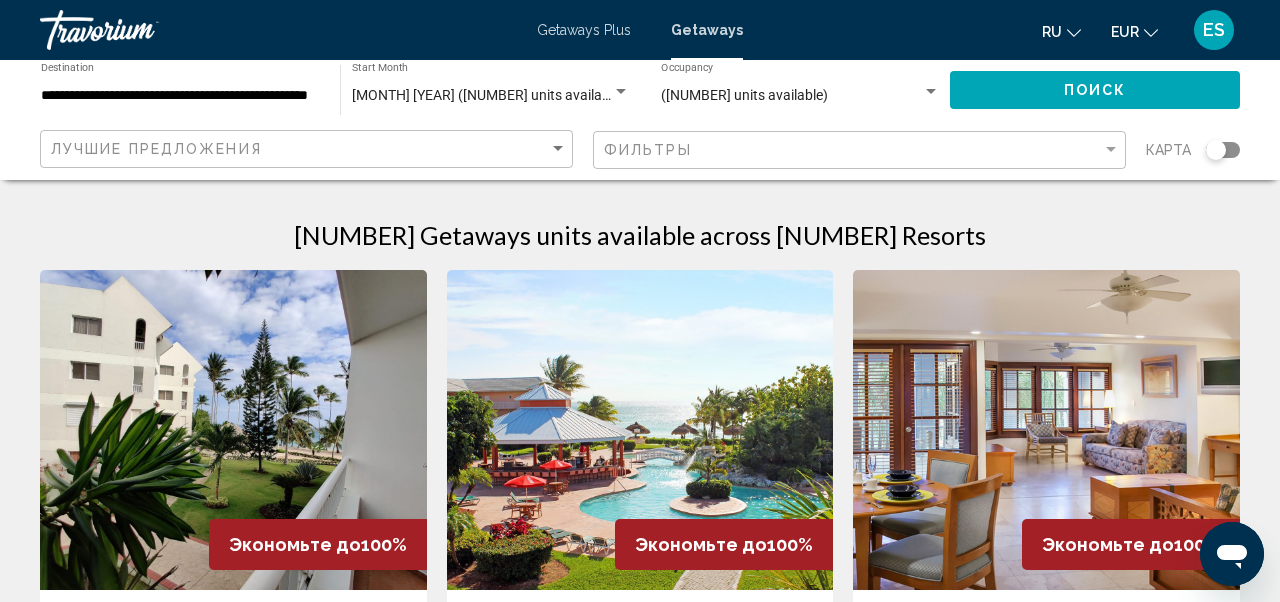 click on "**********" 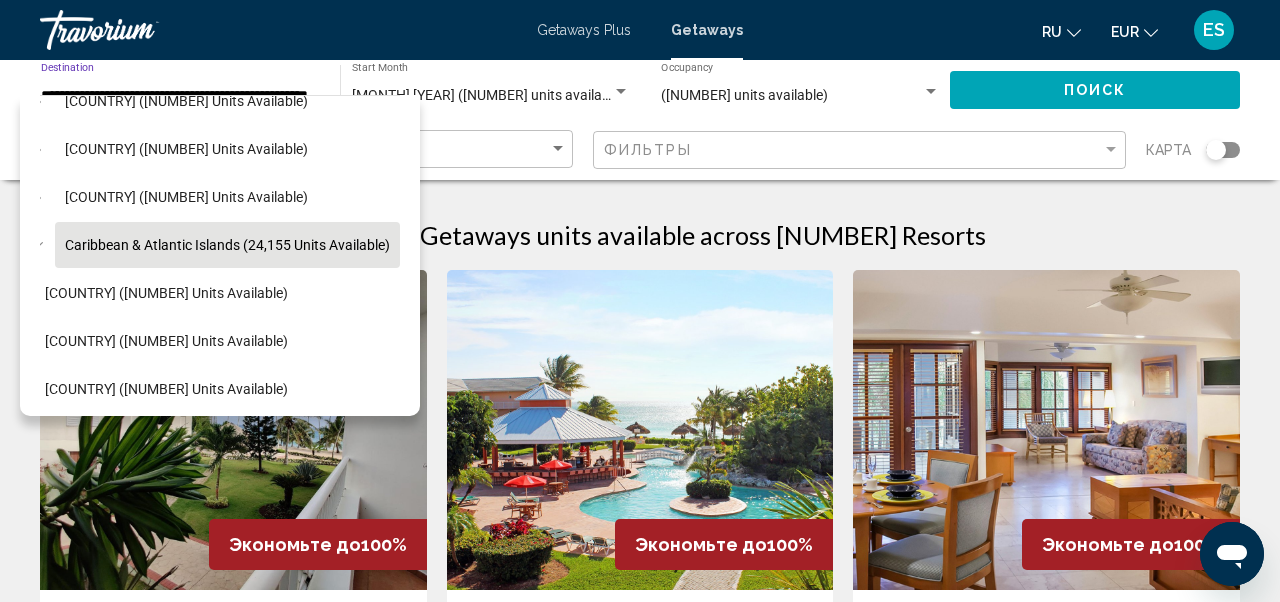 scroll, scrollTop: 76, scrollLeft: 25, axis: both 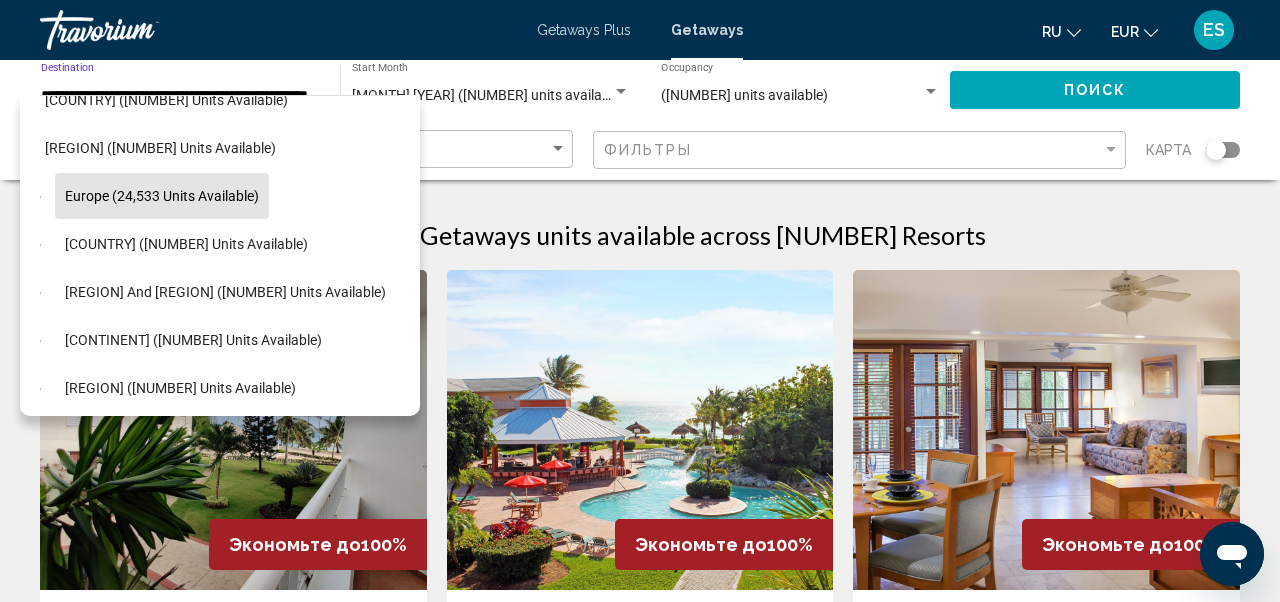 click on "Europe (24,533 units available)" at bounding box center (186, 244) 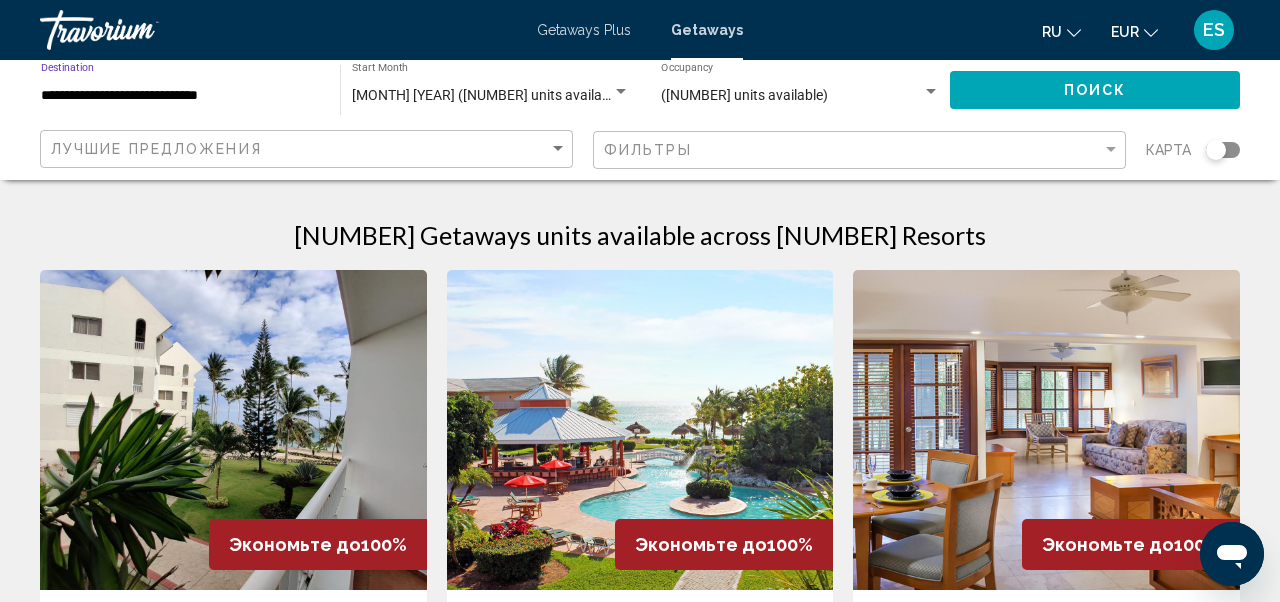 click on "**********" at bounding box center (180, 96) 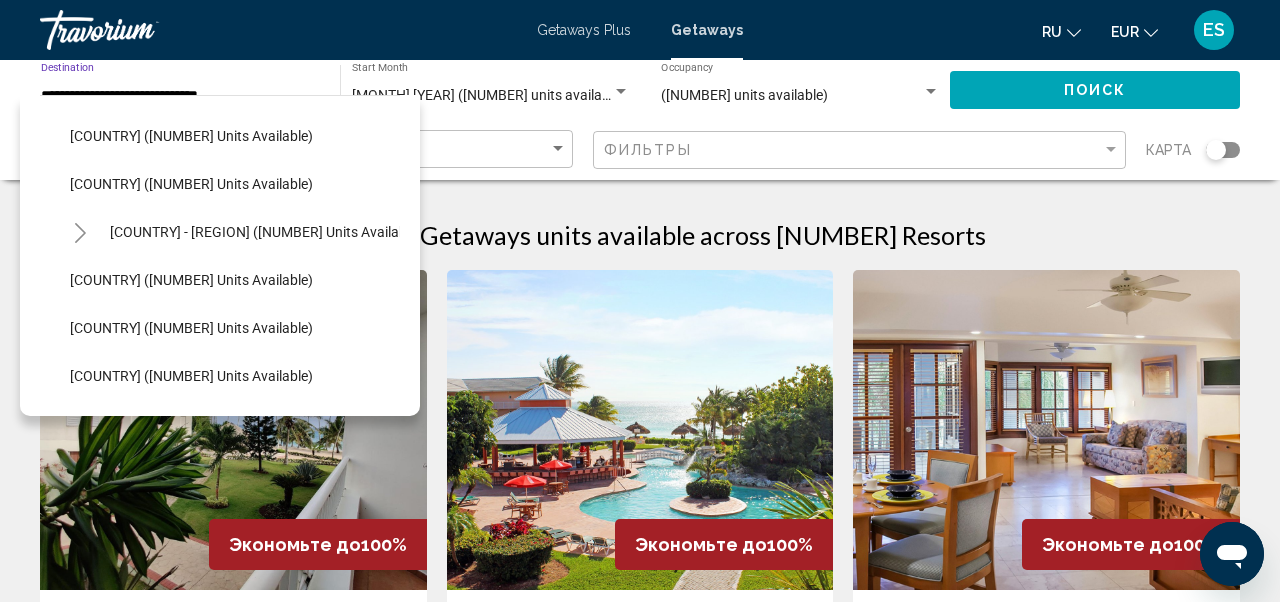 scroll, scrollTop: 1626, scrollLeft: 25, axis: both 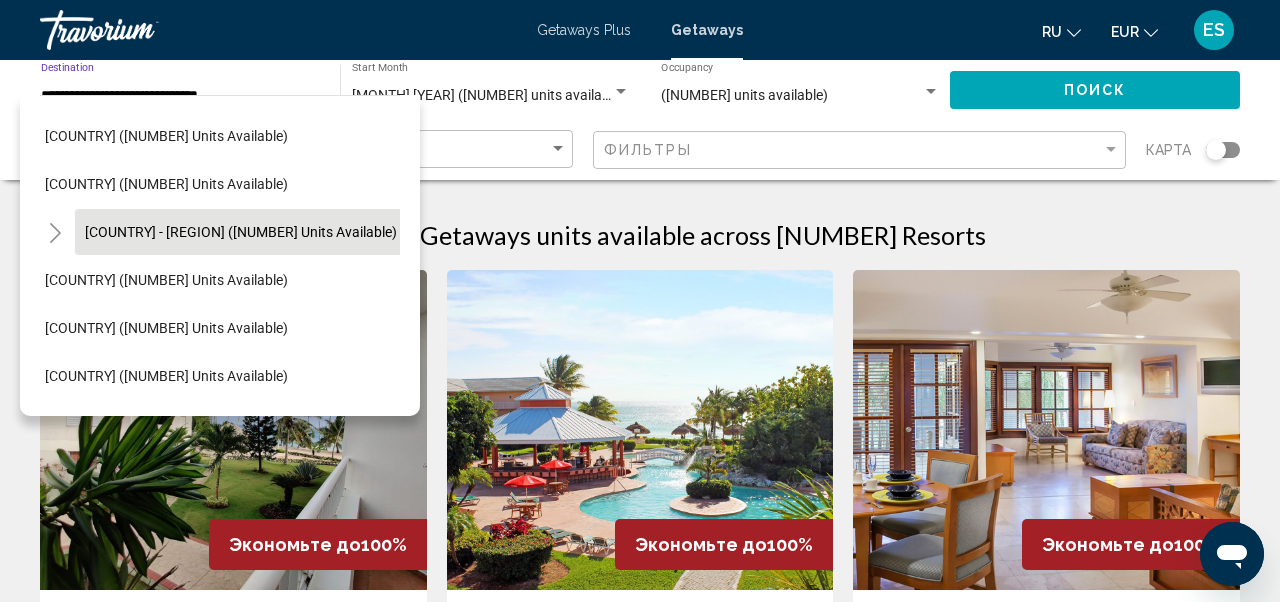 click on "[COUNTRY] - [REGION] ([NUMBER] units available)" 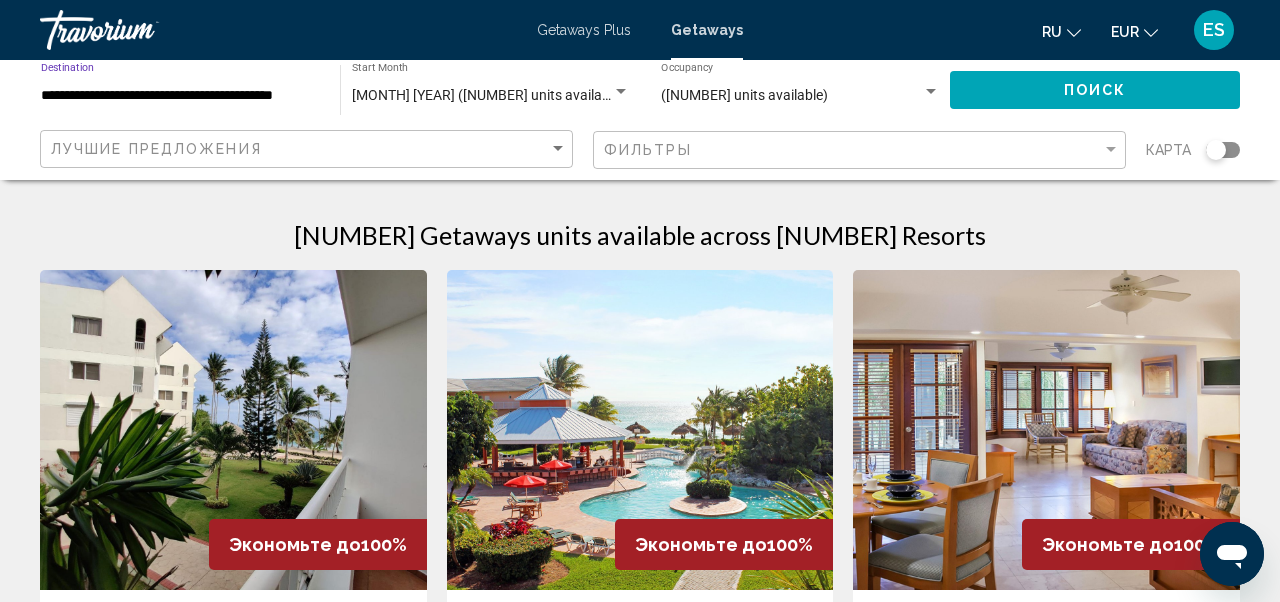 click on "[MONTH] [YEAR] ([NUMBER] units available)" at bounding box center [488, 95] 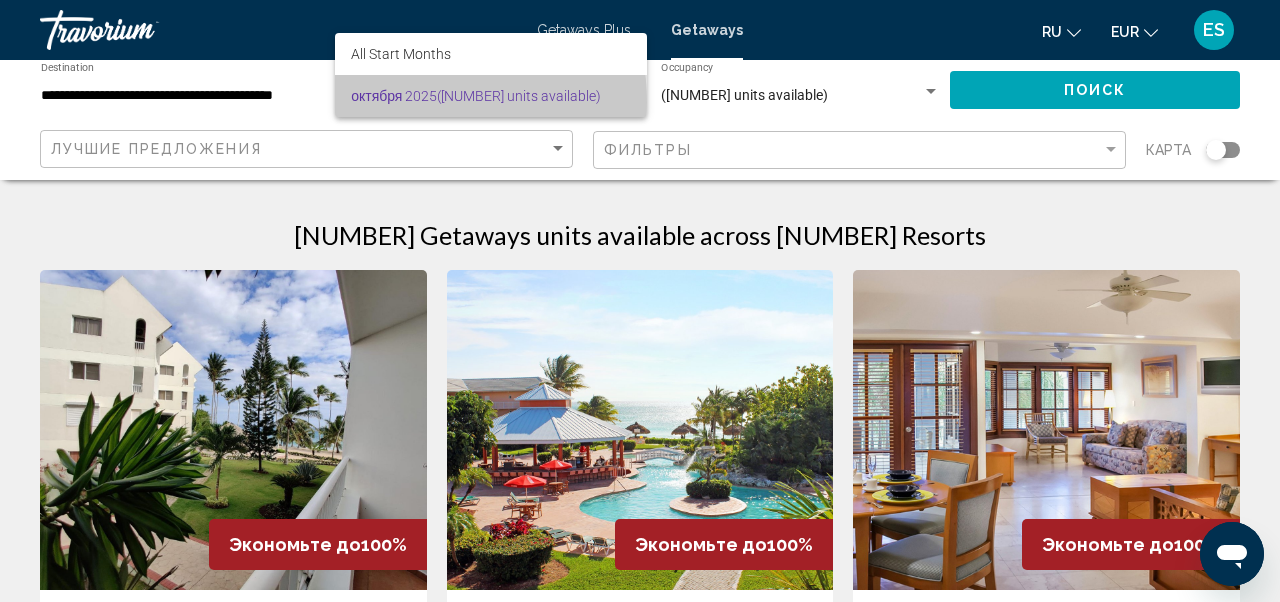 click on "[MONTH] [YEAR]  ([NUMBER] units available)" at bounding box center [491, 96] 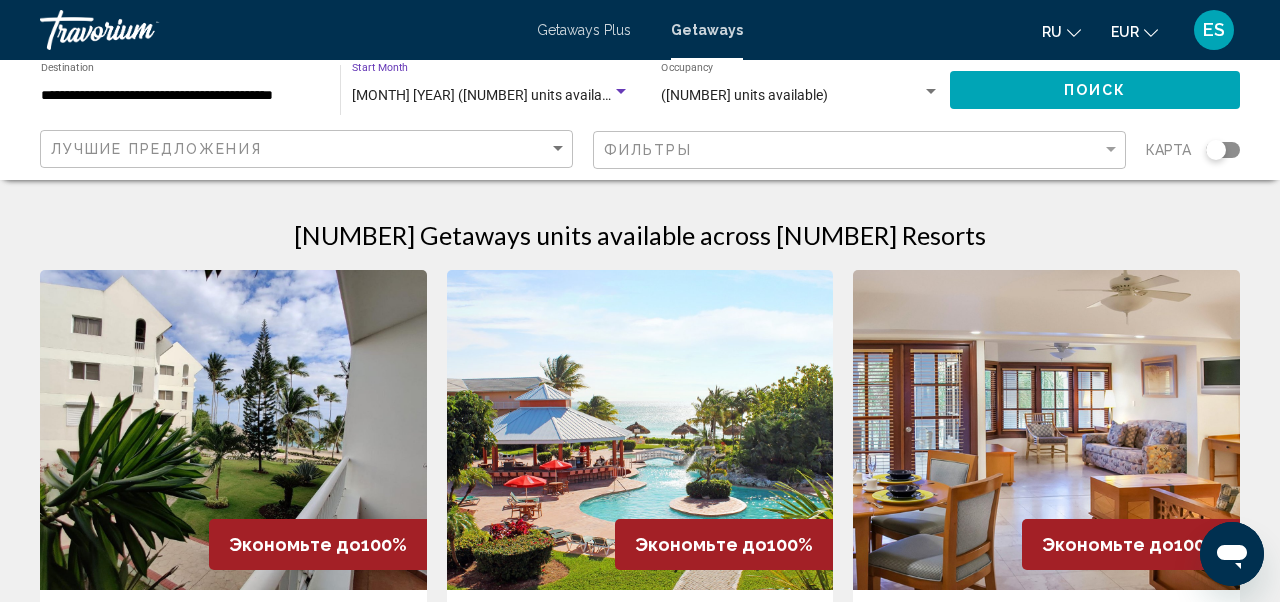 click on "Поиск" 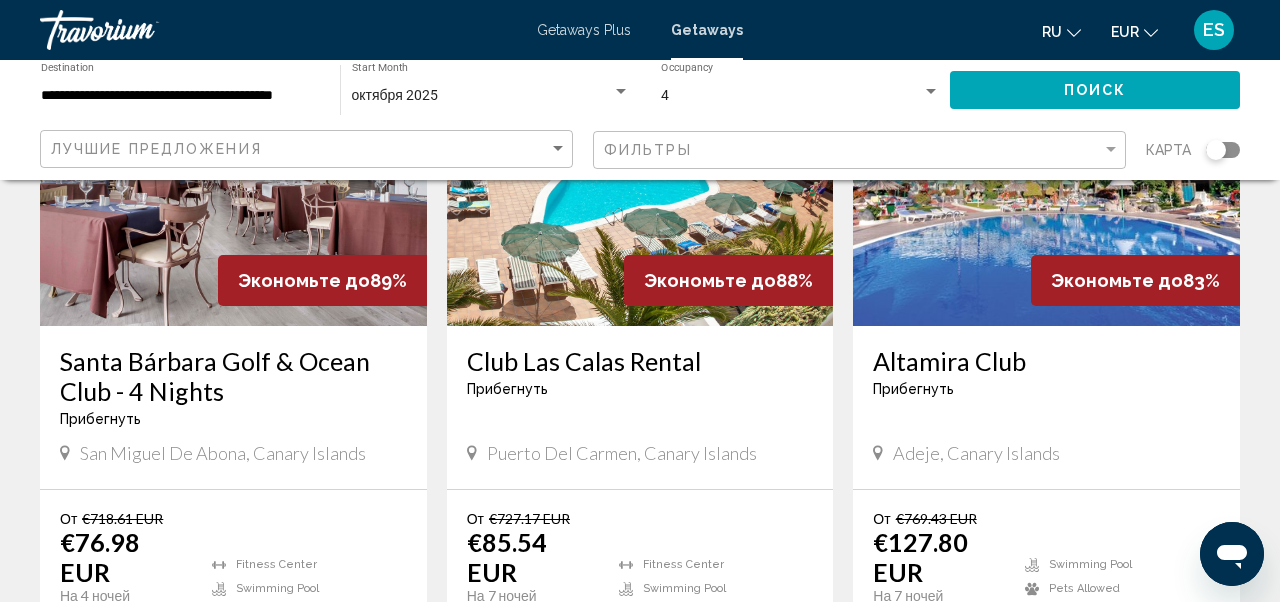 scroll, scrollTop: 956, scrollLeft: 0, axis: vertical 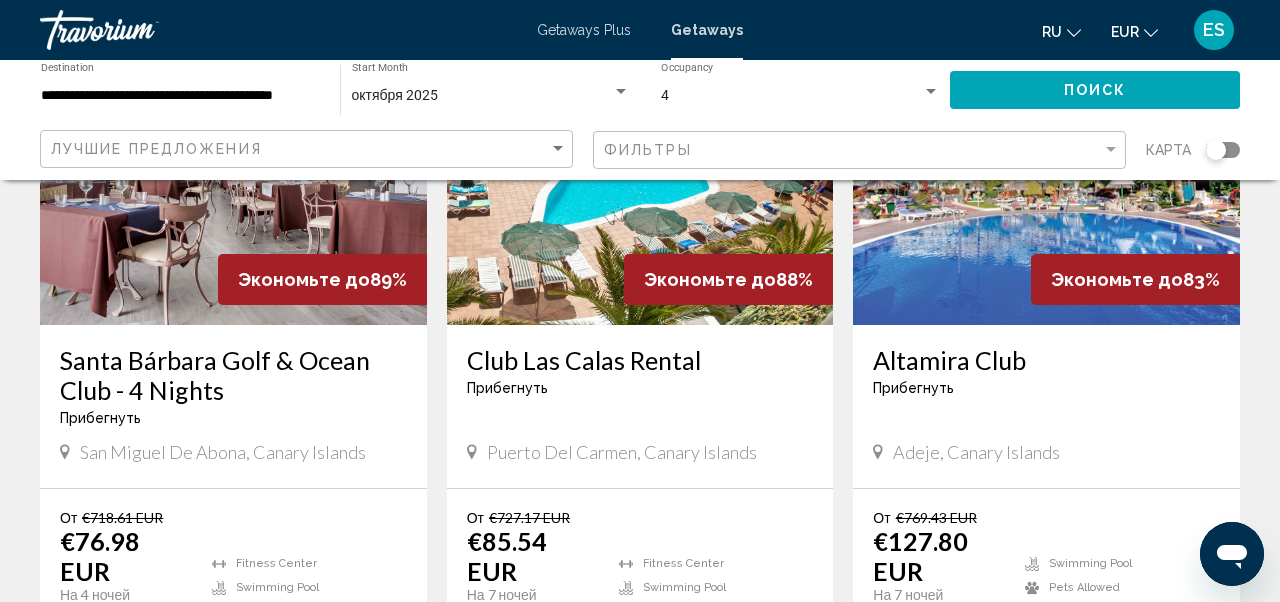 click on "Altamira Club" at bounding box center (1046, 360) 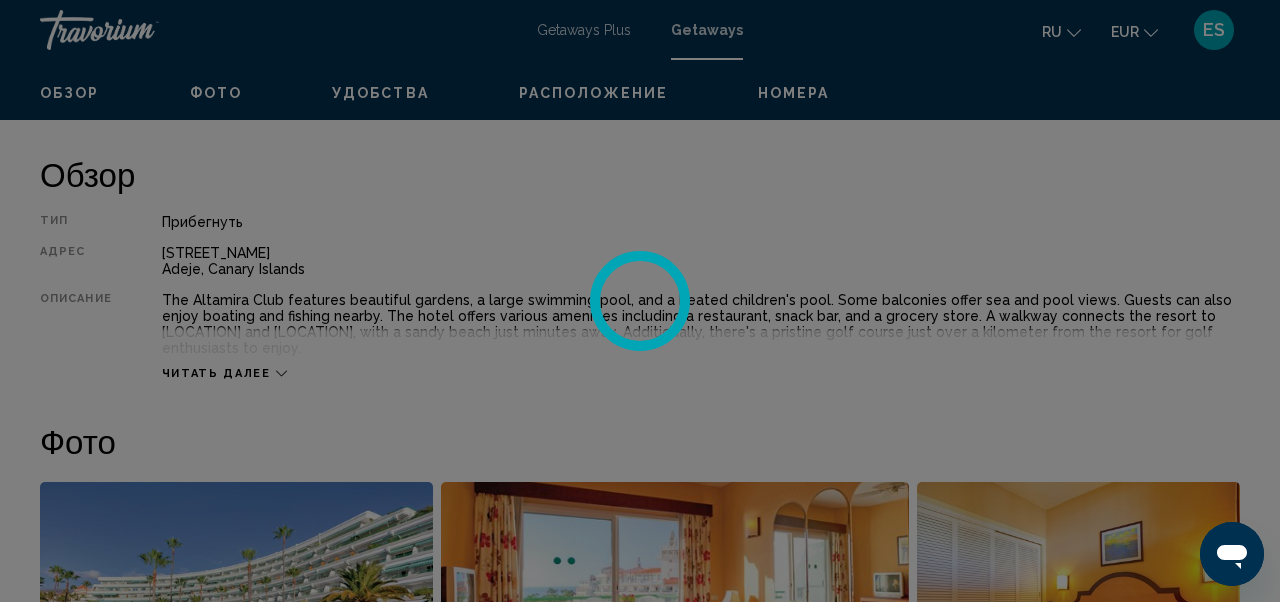 scroll, scrollTop: 186, scrollLeft: 0, axis: vertical 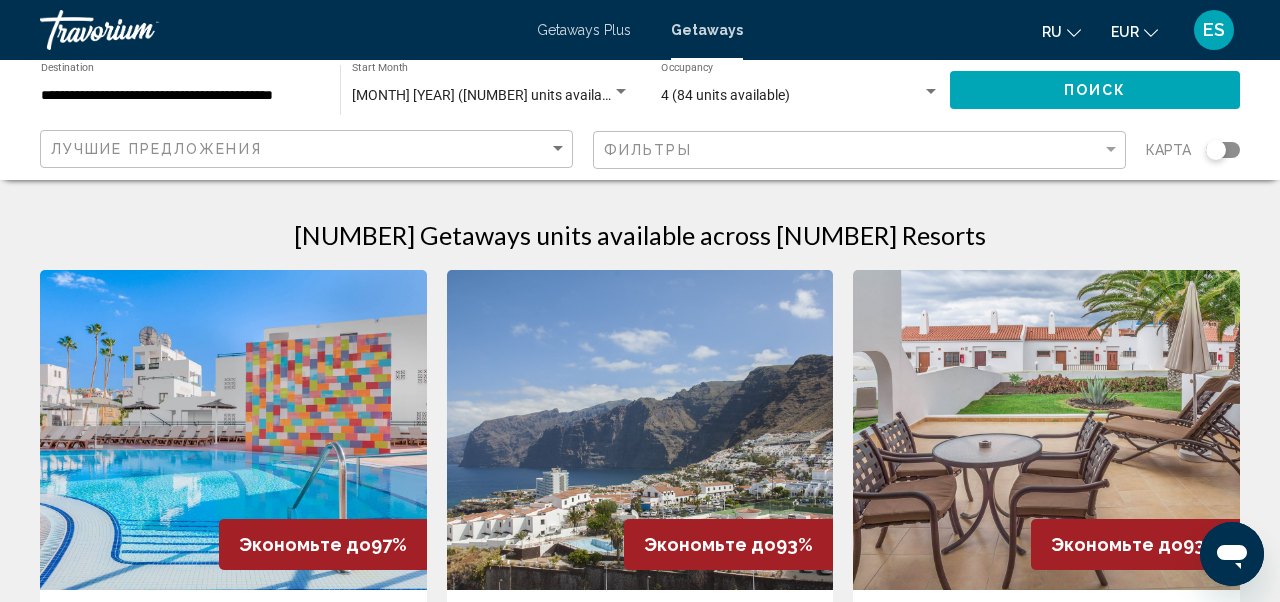 click on "**********" at bounding box center (180, 96) 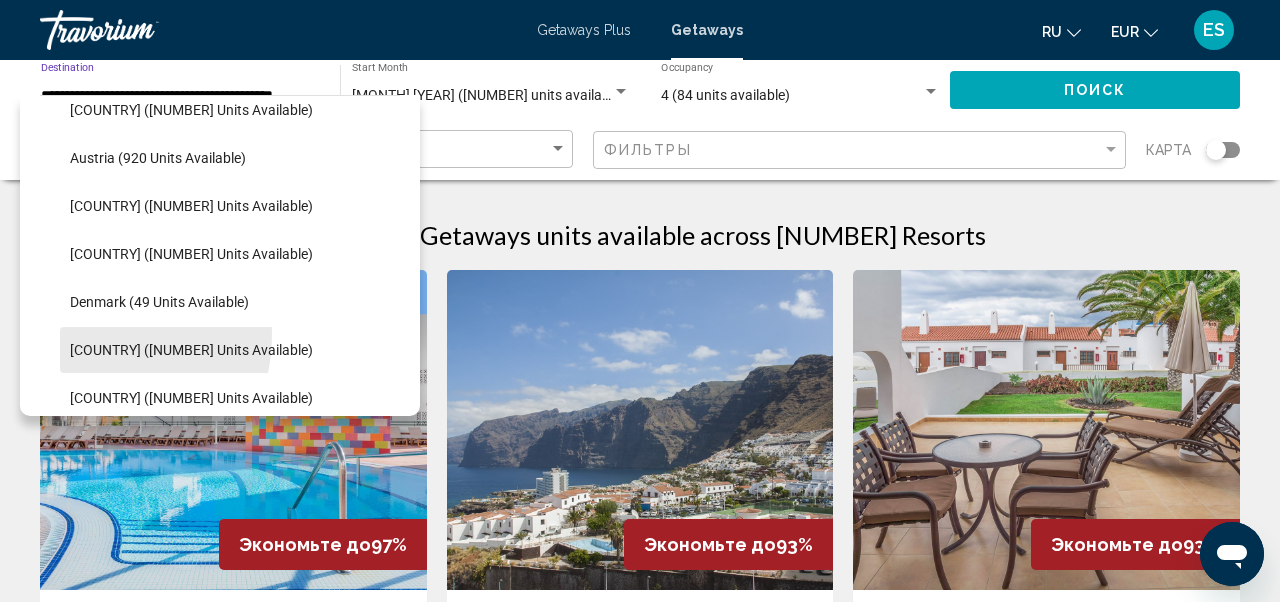 scroll, scrollTop: 305, scrollLeft: 0, axis: vertical 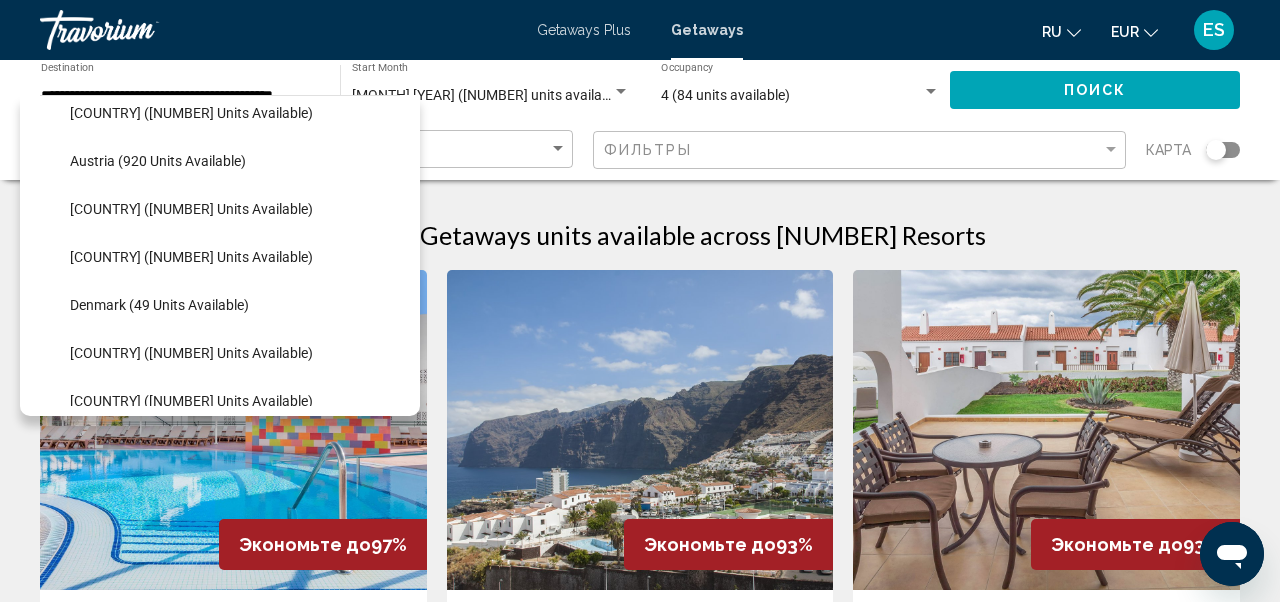 click at bounding box center [233, 430] 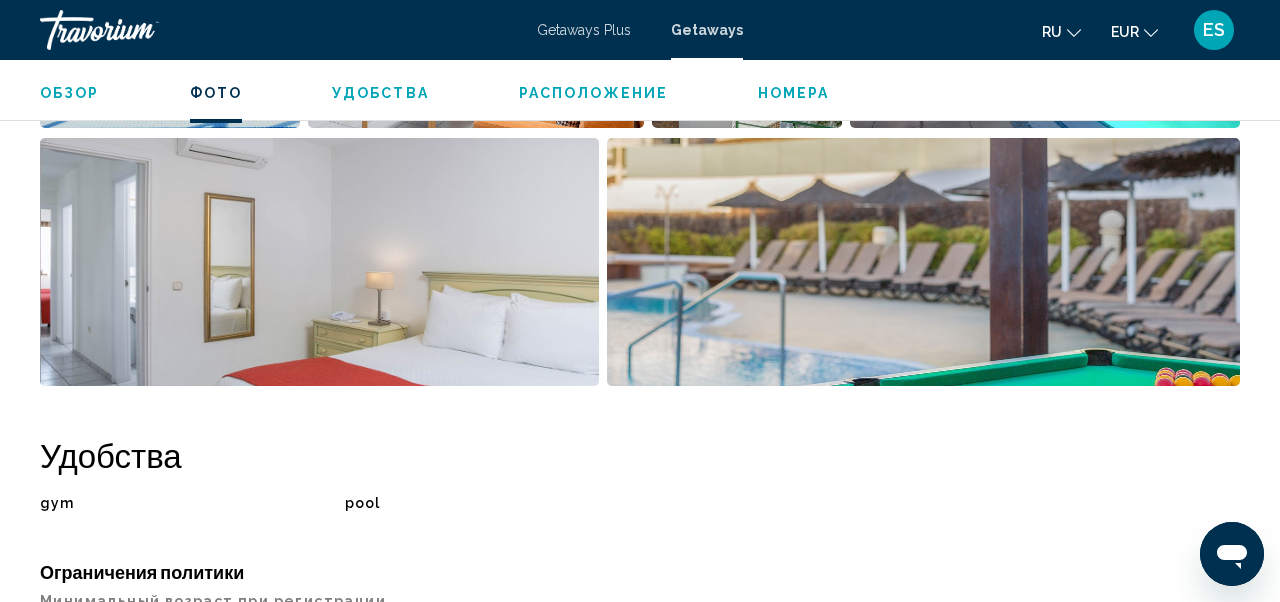 scroll, scrollTop: 1604, scrollLeft: 0, axis: vertical 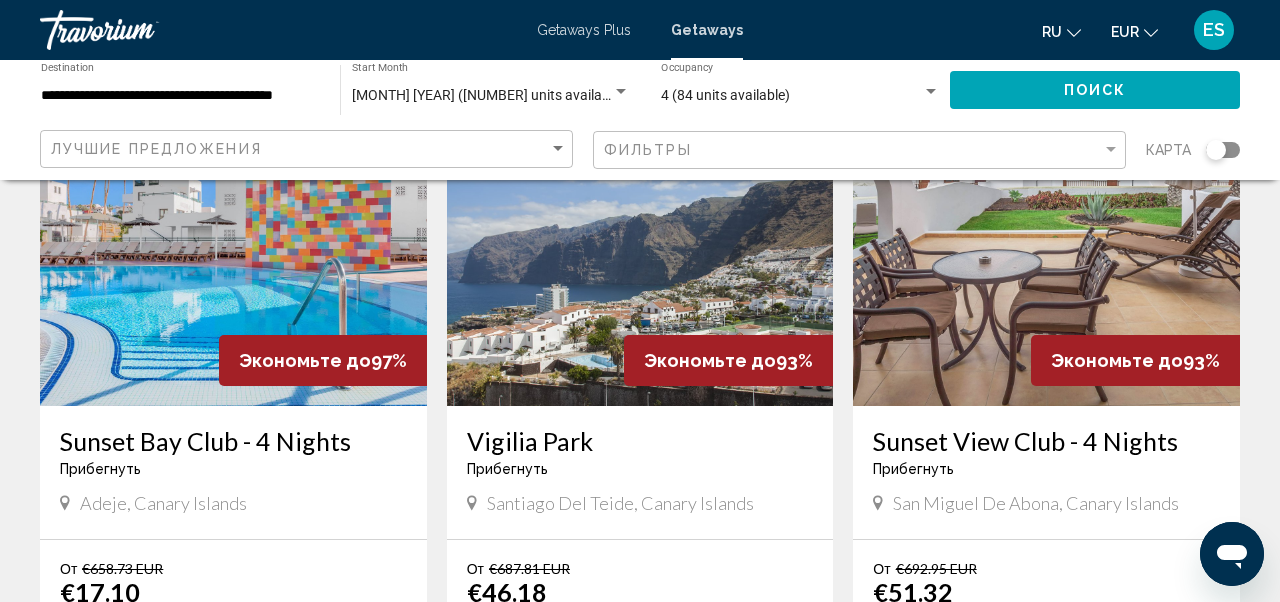 click at bounding box center [640, 246] 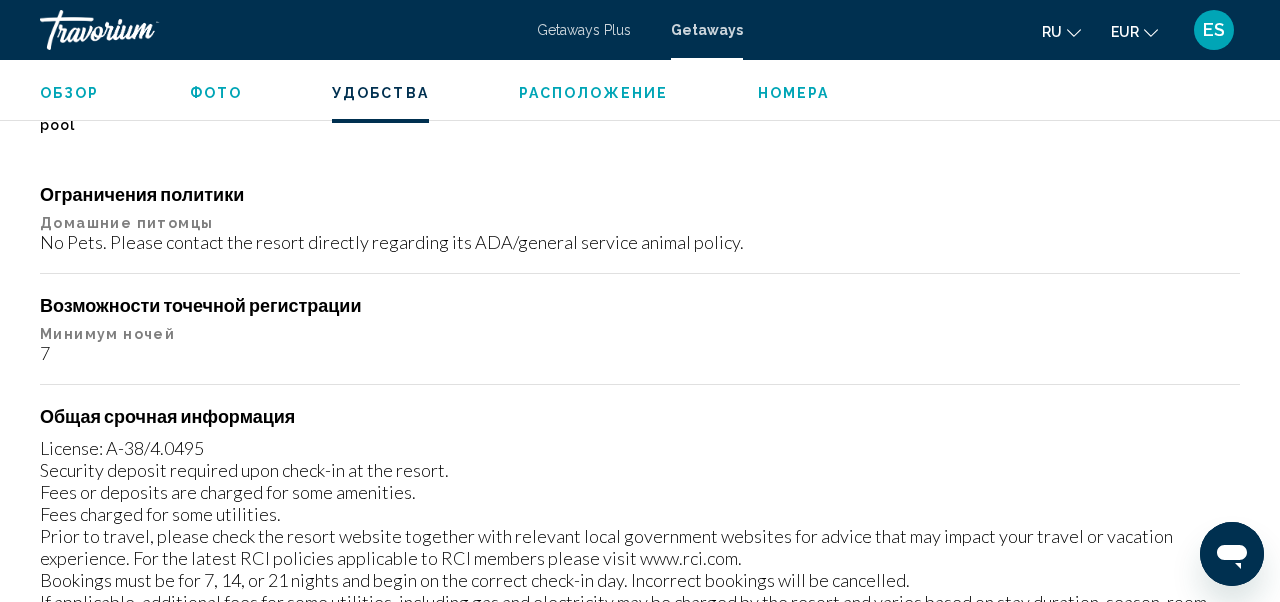 scroll, scrollTop: 1966, scrollLeft: 0, axis: vertical 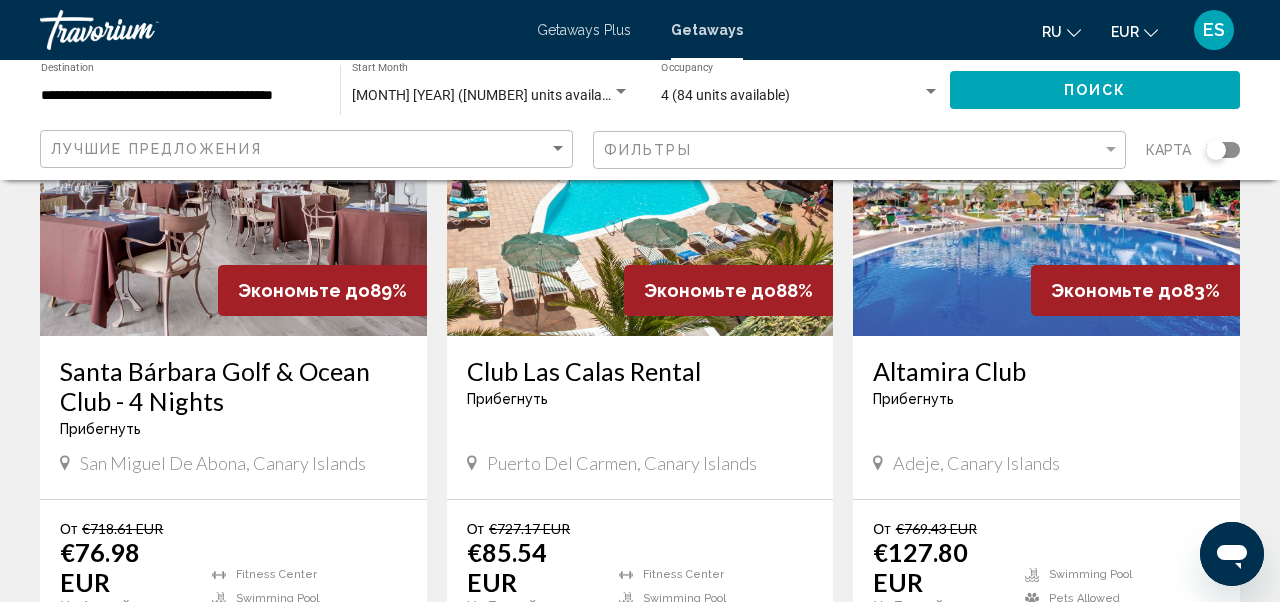click at bounding box center [640, 176] 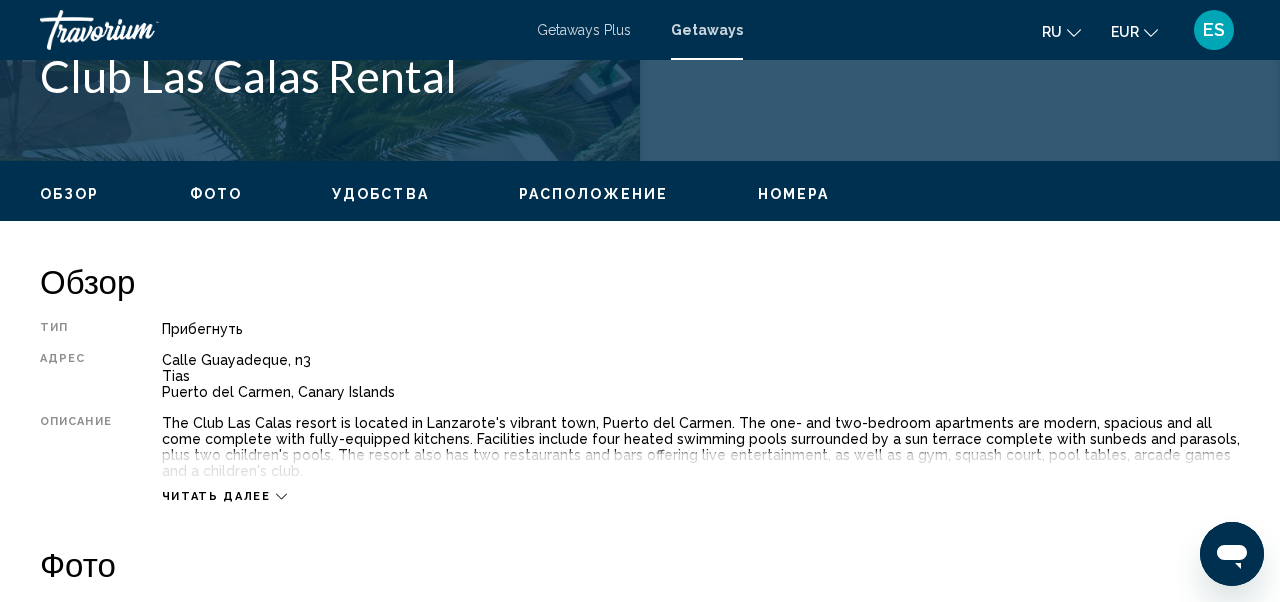 scroll, scrollTop: 850, scrollLeft: 0, axis: vertical 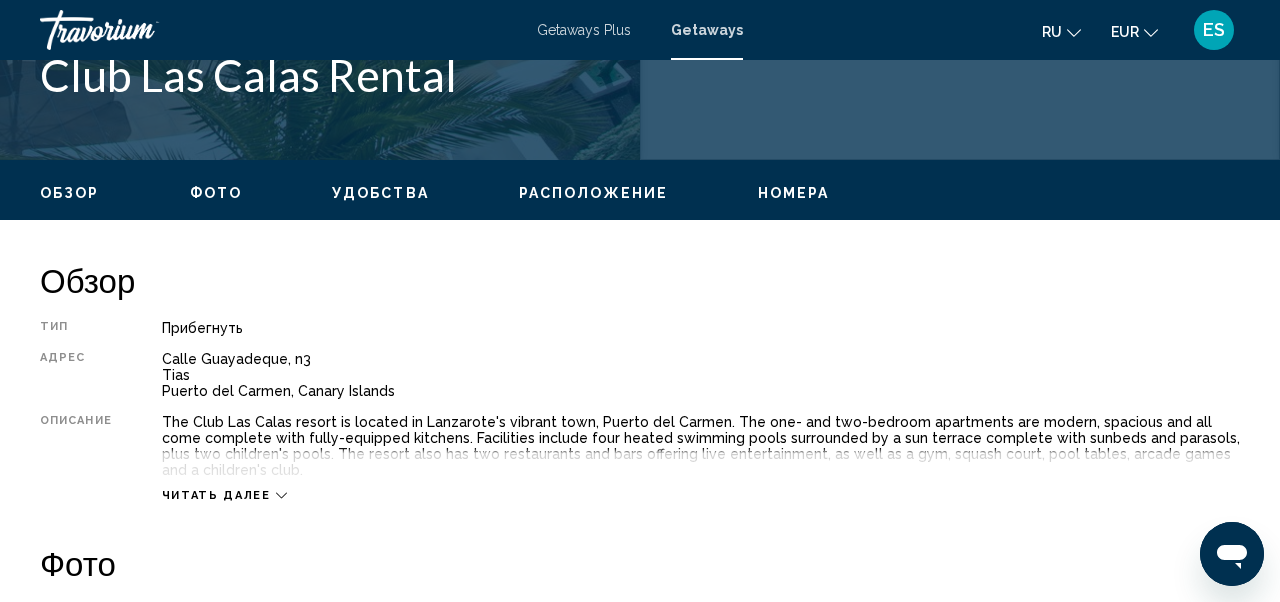 click on "Читать далее" at bounding box center (216, 495) 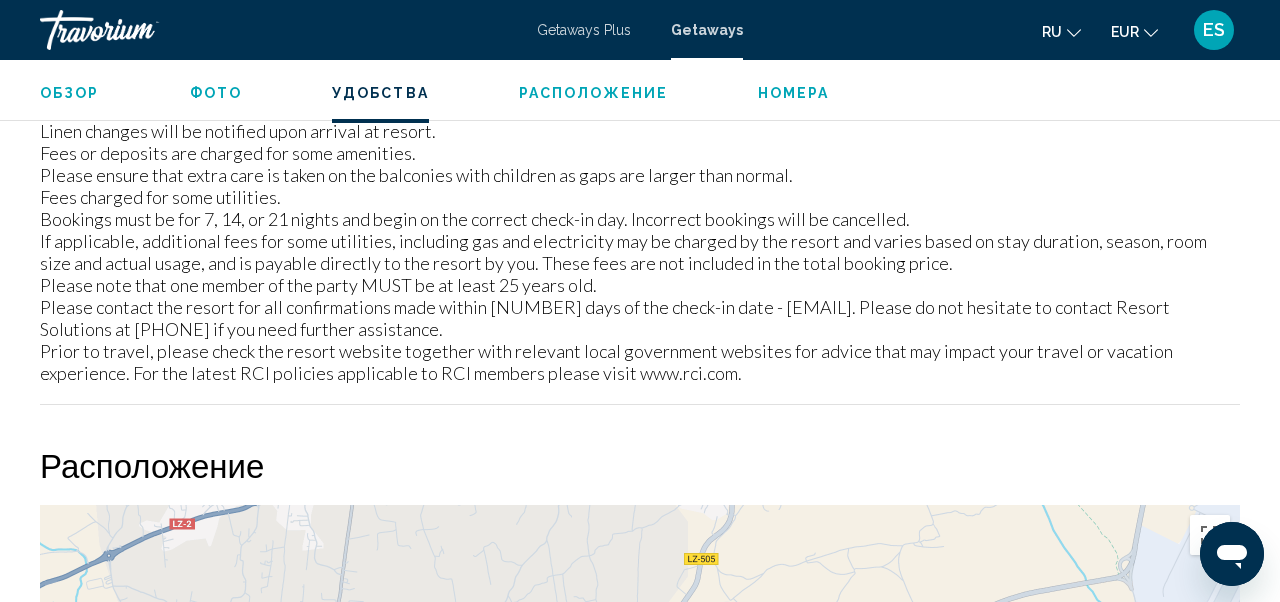 scroll, scrollTop: 2457, scrollLeft: 0, axis: vertical 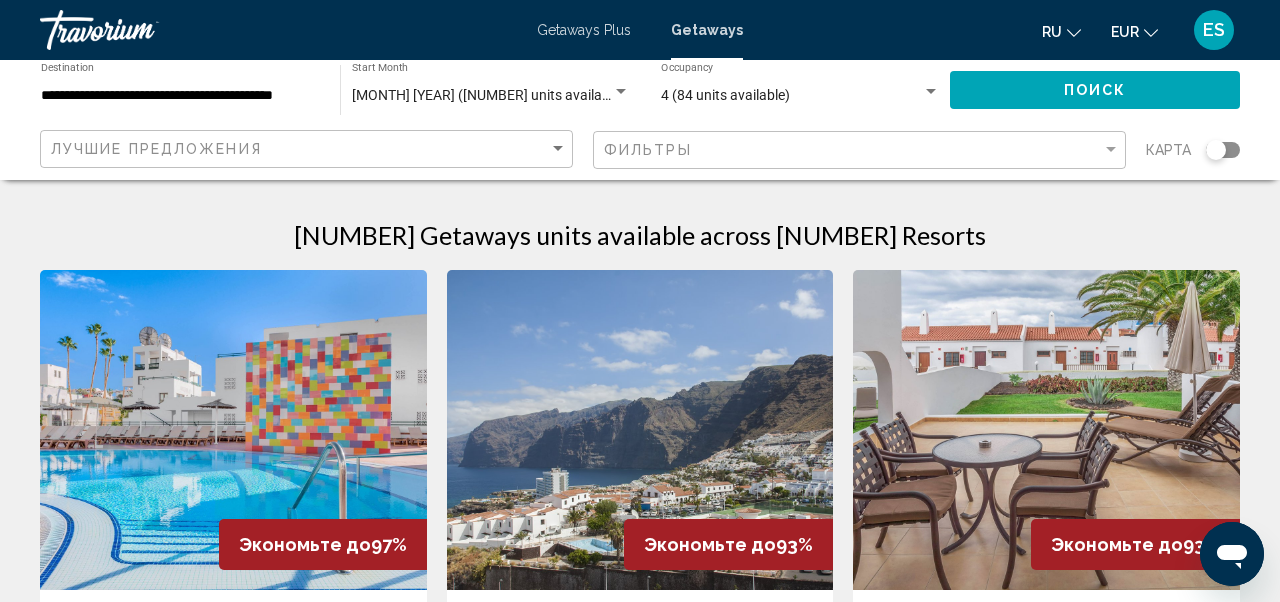 click on "Getaways Plus Getaways ru
English Español Français Italiano Português русский EUR
USD ($) MXN (Mex$) CAD (Can$) GBP (£) EUR (€) AUD (A$) NZD (NZ$) CNY (CN¥) ES Авторизоваться" at bounding box center [640, 30] 